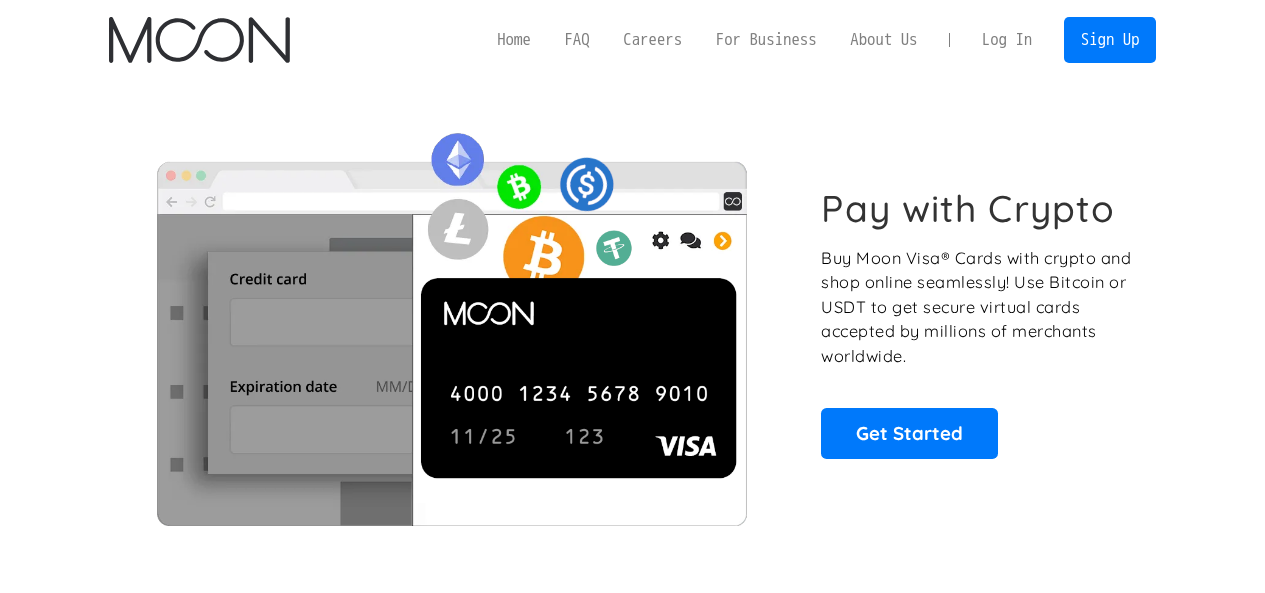 scroll, scrollTop: 0, scrollLeft: 0, axis: both 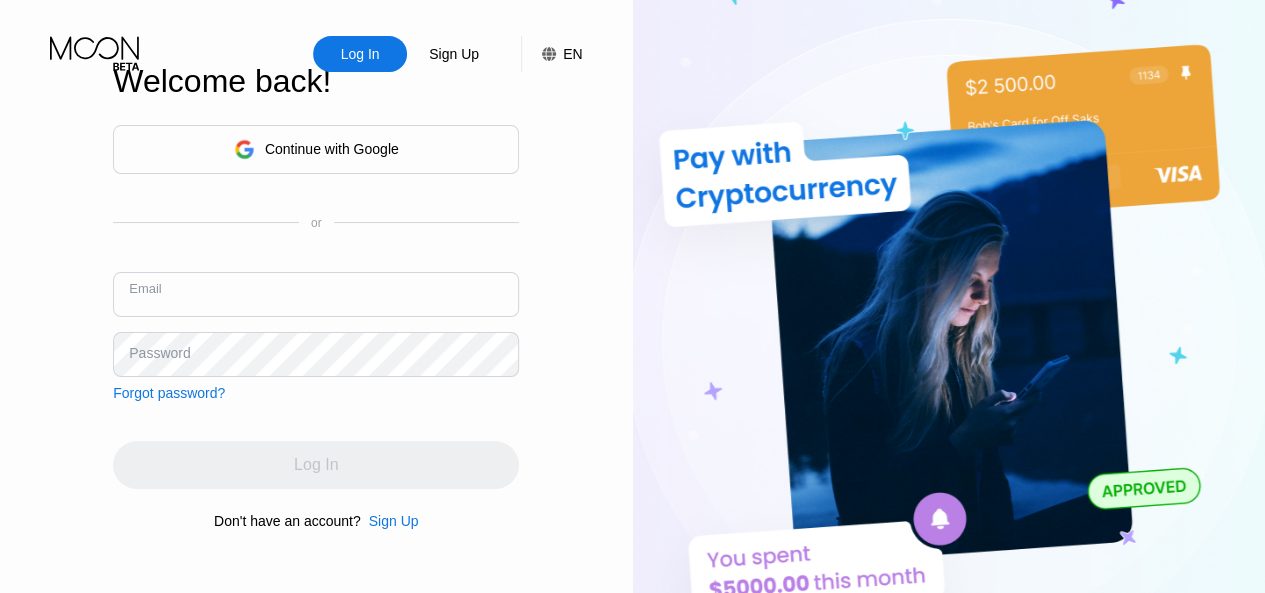 click at bounding box center [316, 294] 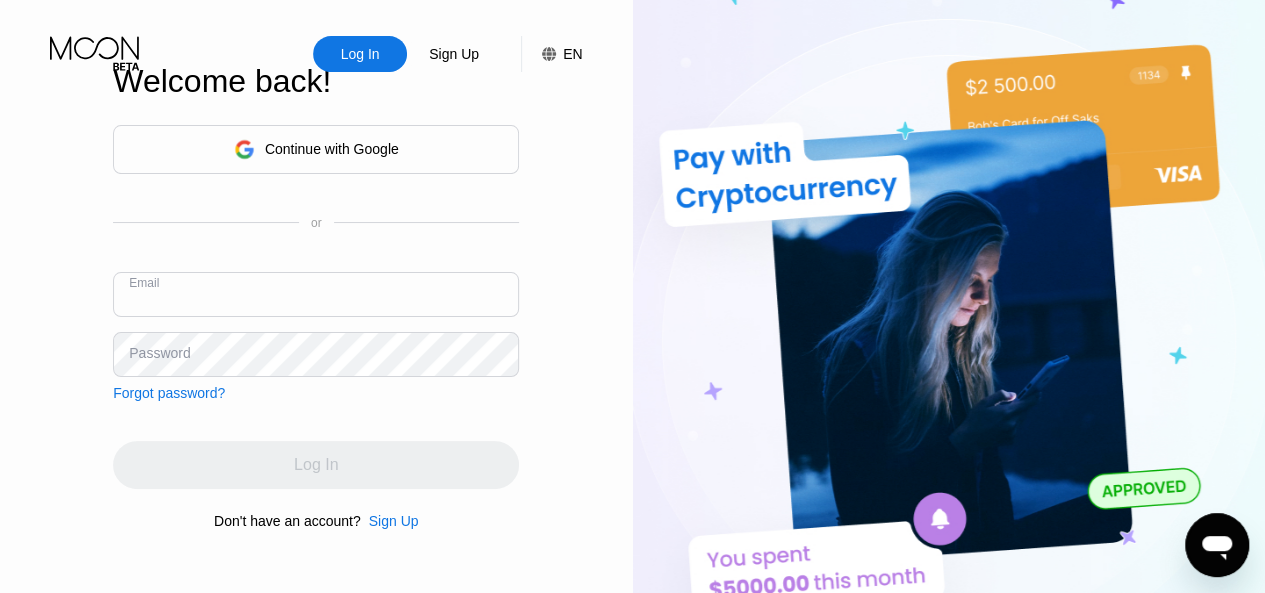 scroll, scrollTop: 0, scrollLeft: 0, axis: both 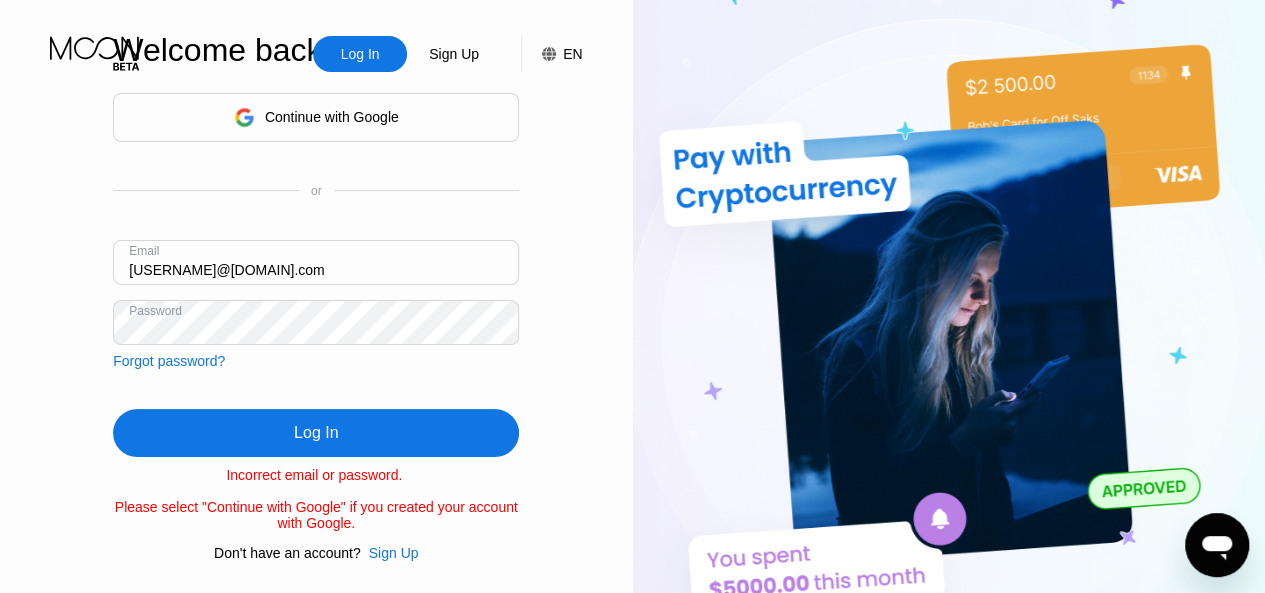 click on "Log In" at bounding box center (316, 433) 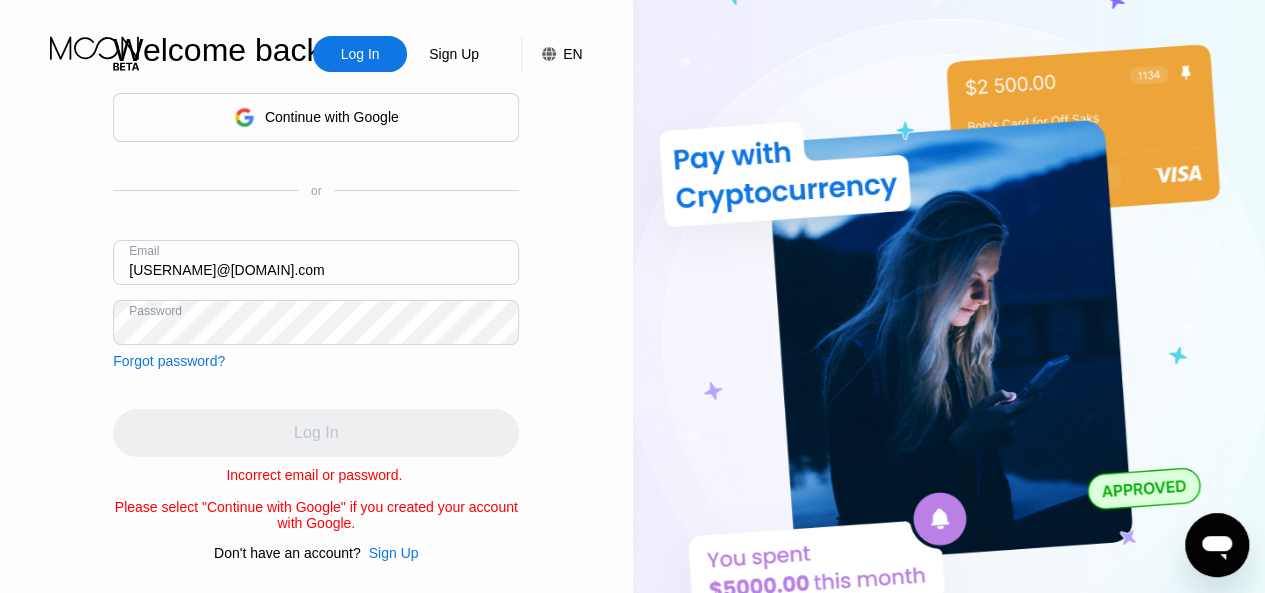 click on "[USERNAME]@[DOMAIN]" at bounding box center [316, 262] 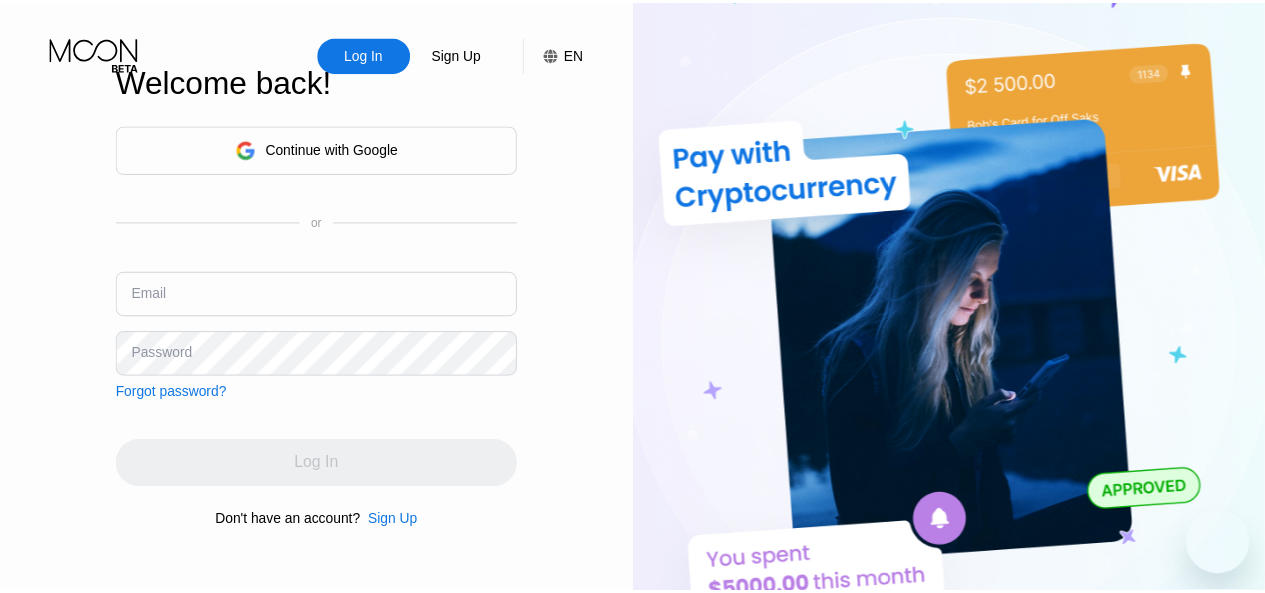 scroll, scrollTop: 0, scrollLeft: 0, axis: both 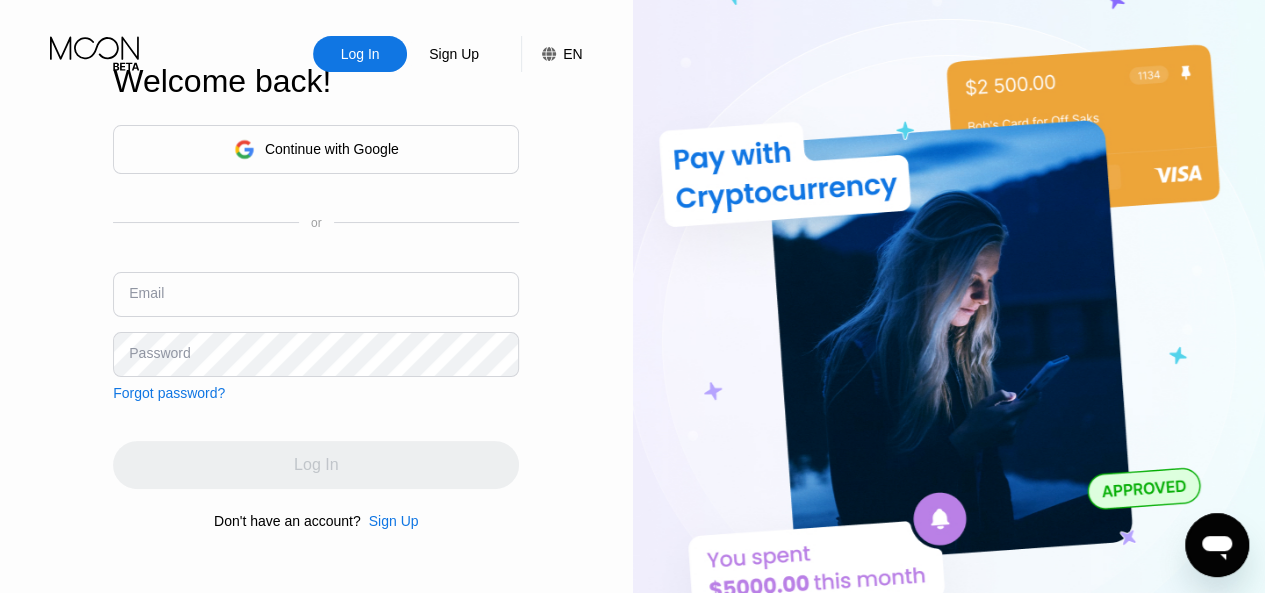 click at bounding box center (316, 294) 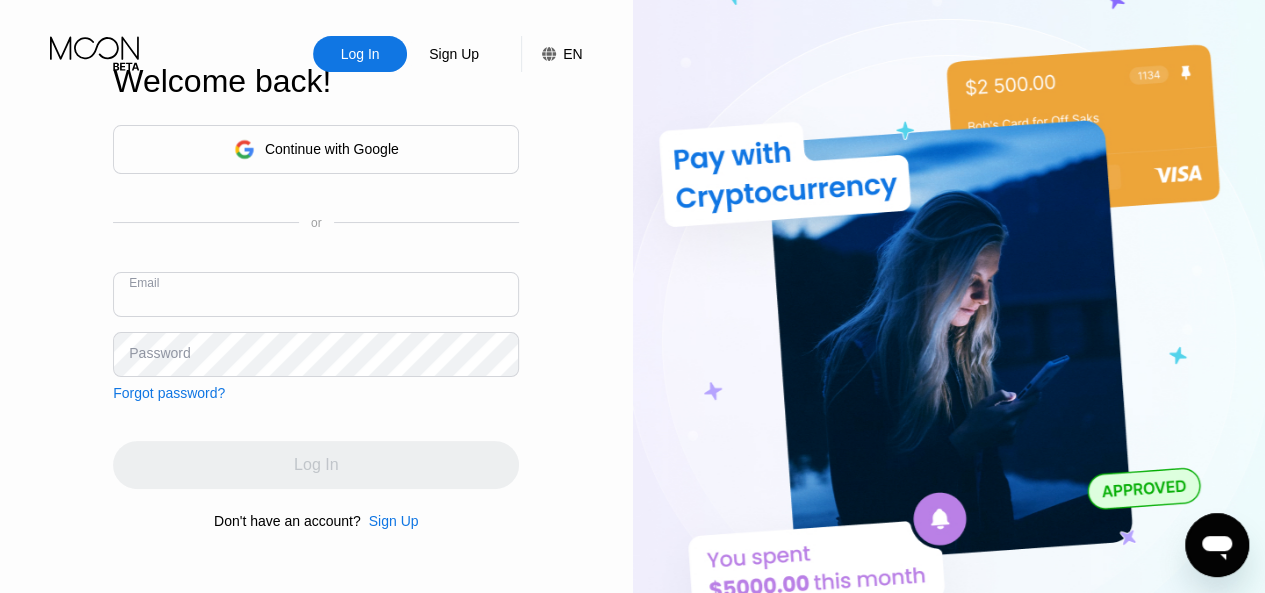 scroll, scrollTop: 5, scrollLeft: 0, axis: vertical 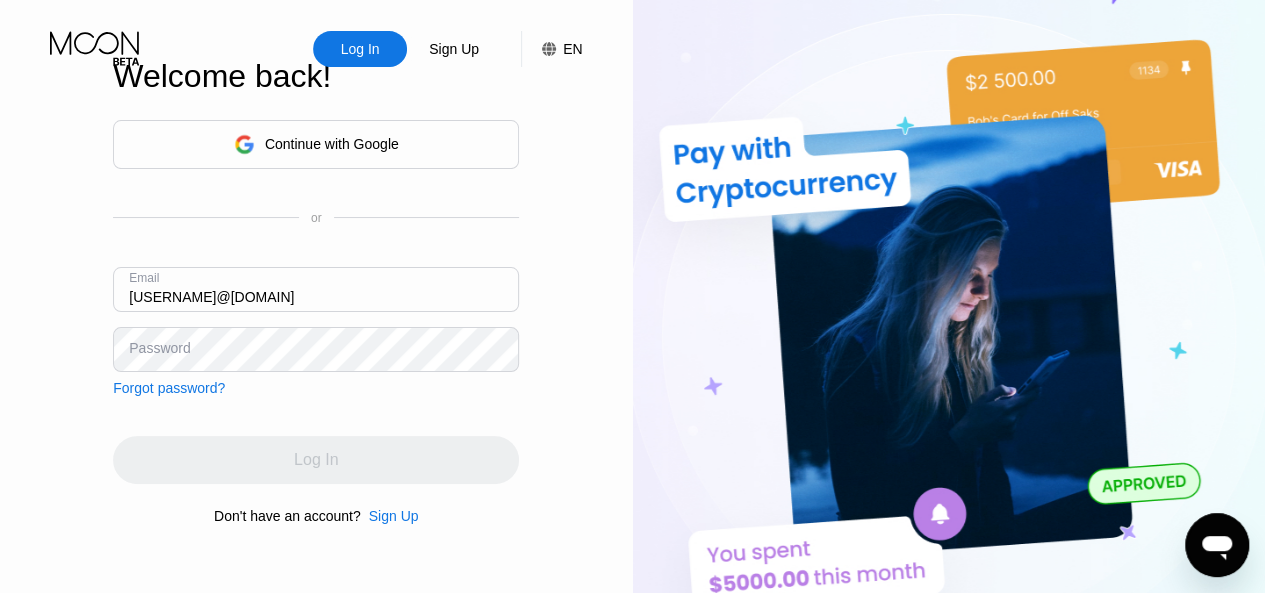 type on "[USERNAME]@[DOMAIN]" 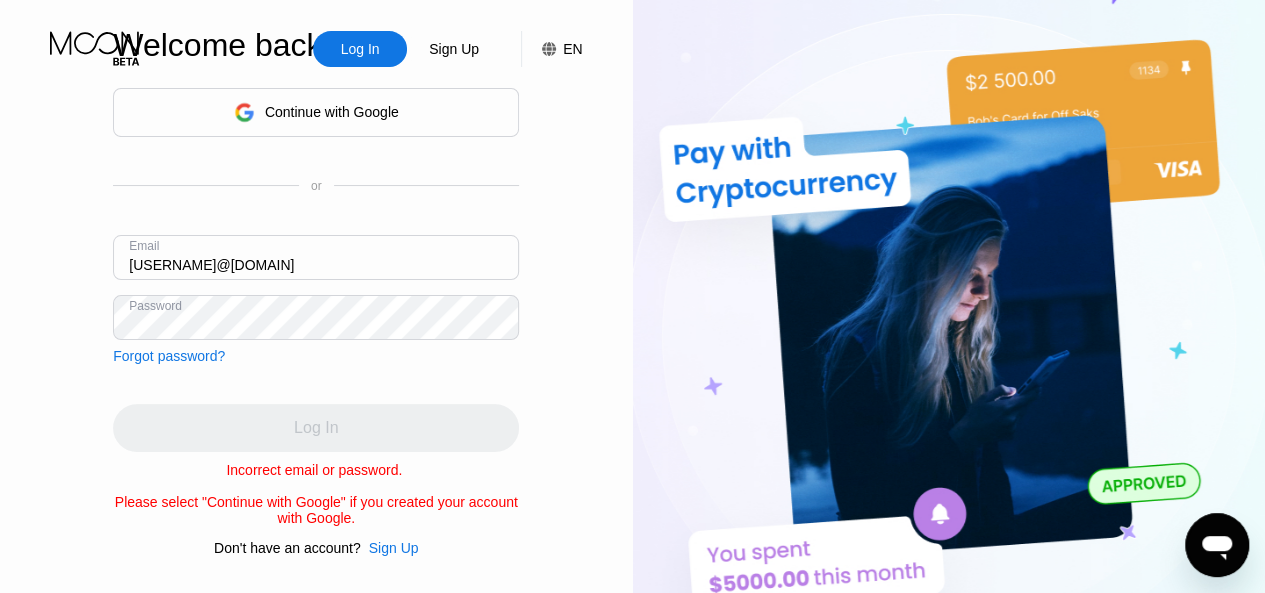 click on "[USERNAME]@[DOMAIN]" at bounding box center [316, 257] 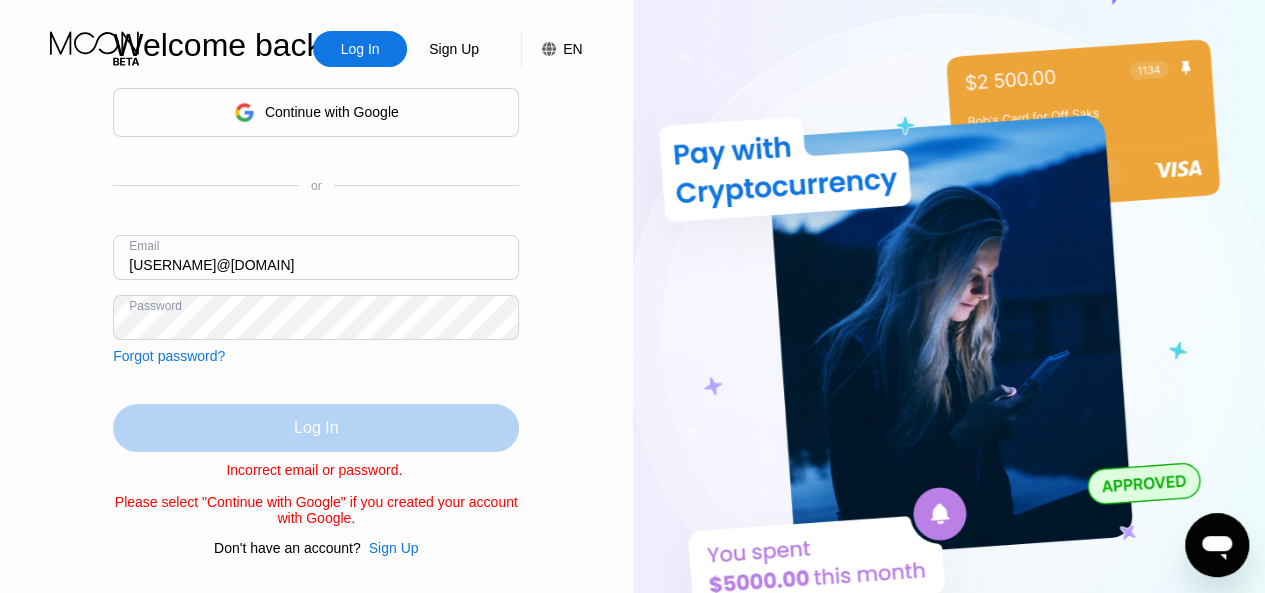 click on "Log In" at bounding box center (316, 428) 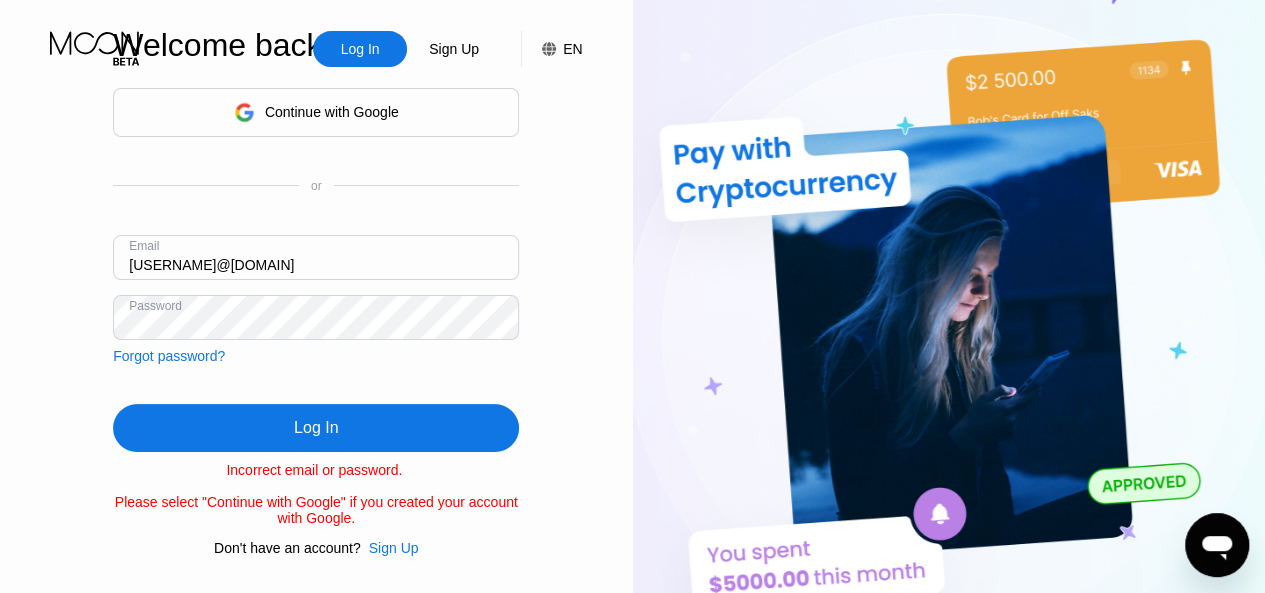 click on "[USERNAME]@[DOMAIN]" at bounding box center (316, 257) 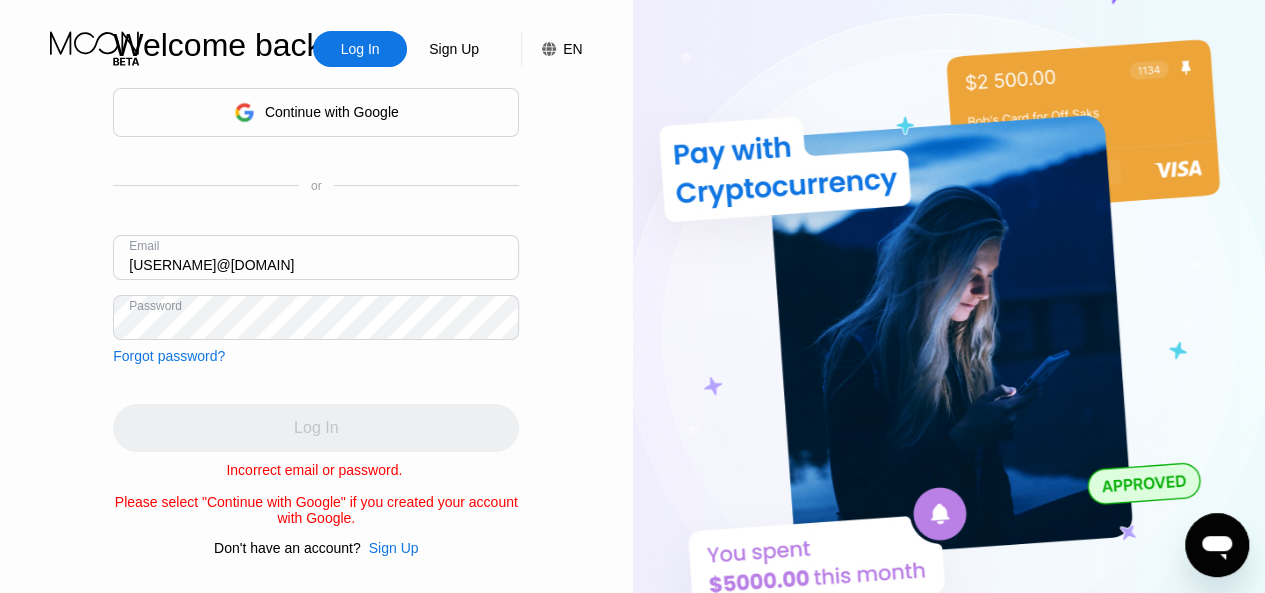 drag, startPoint x: 203, startPoint y: 259, endPoint x: 72, endPoint y: 253, distance: 131.13733 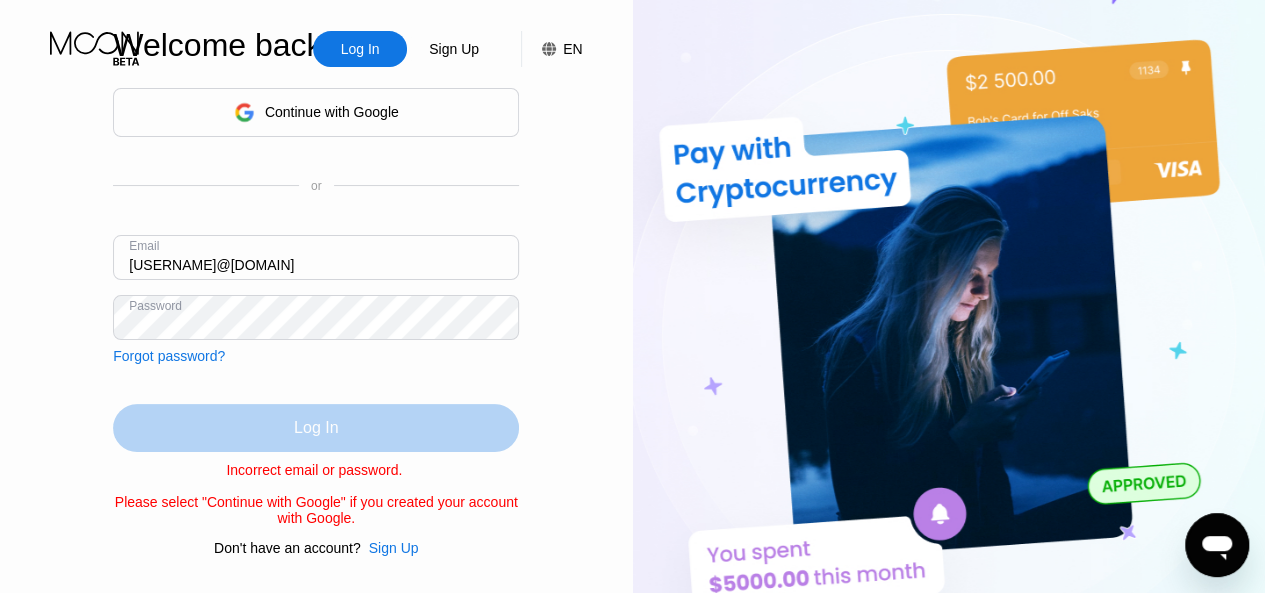 click on "Log In" at bounding box center (316, 428) 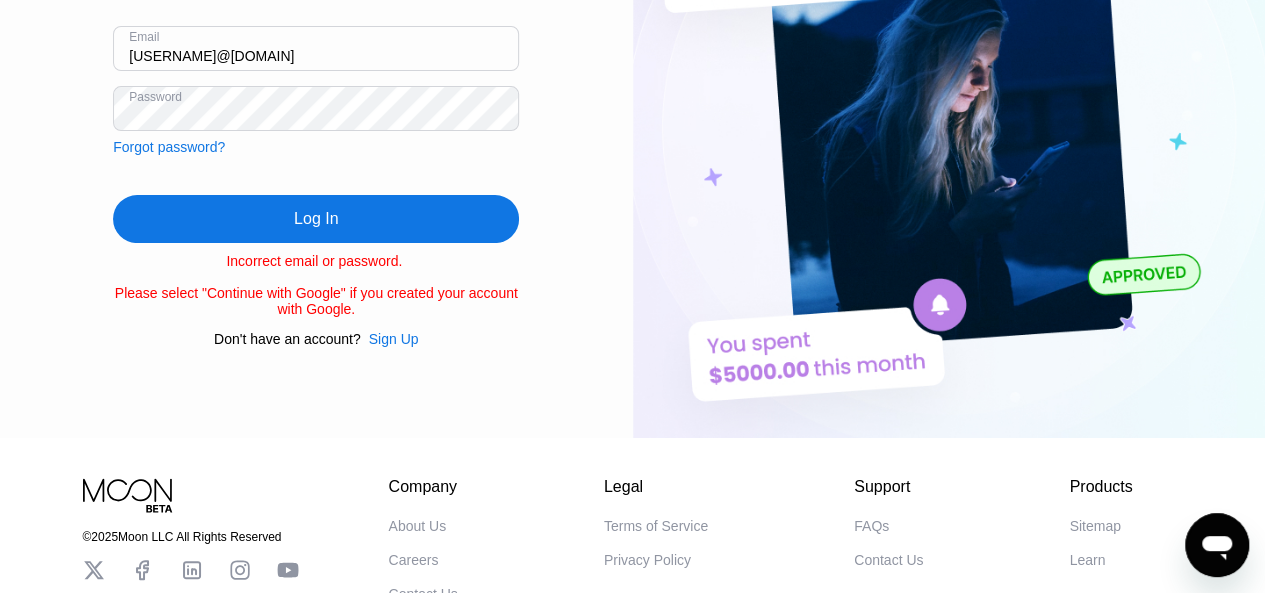 scroll, scrollTop: 0, scrollLeft: 0, axis: both 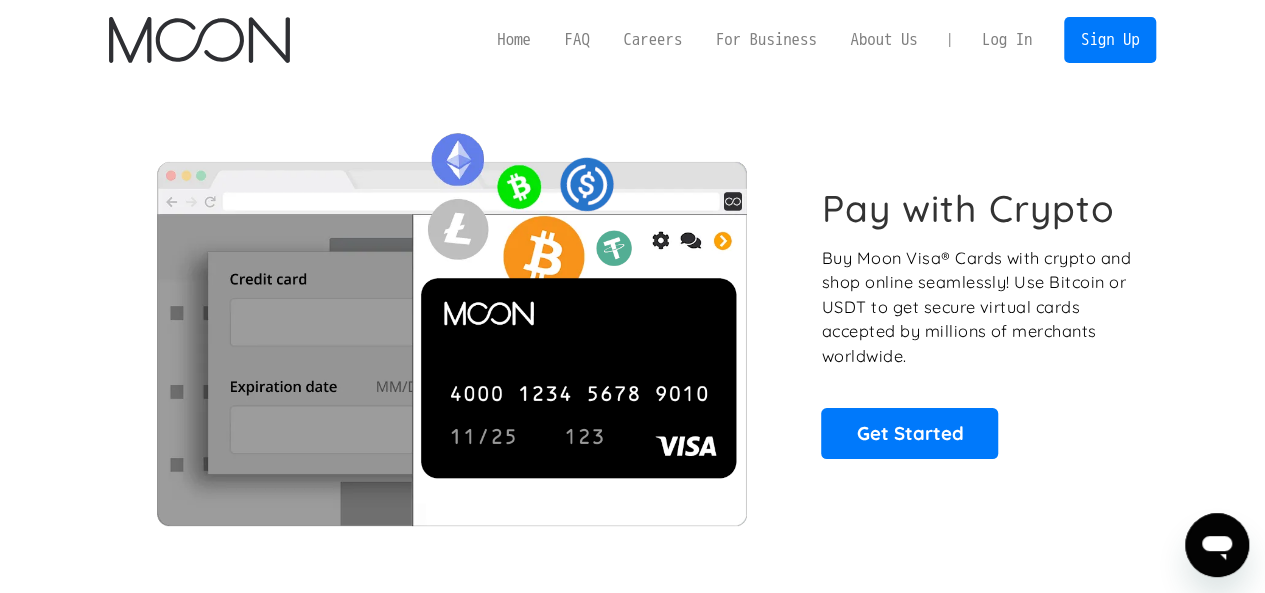 click on "Log In" at bounding box center (1007, 40) 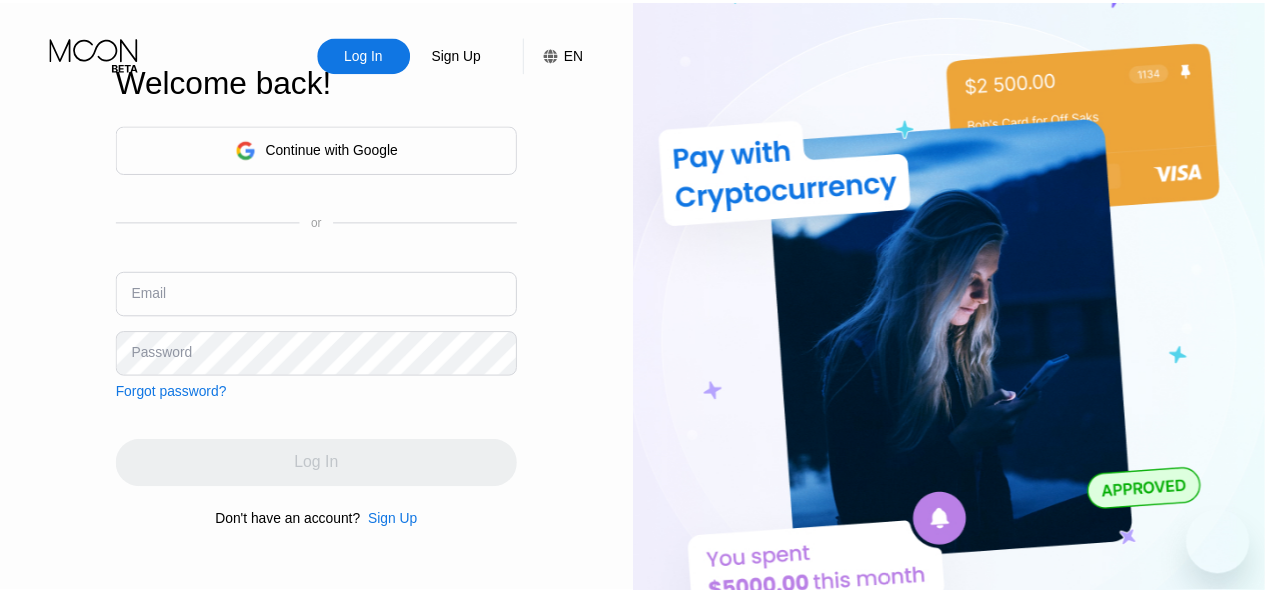 scroll, scrollTop: 0, scrollLeft: 0, axis: both 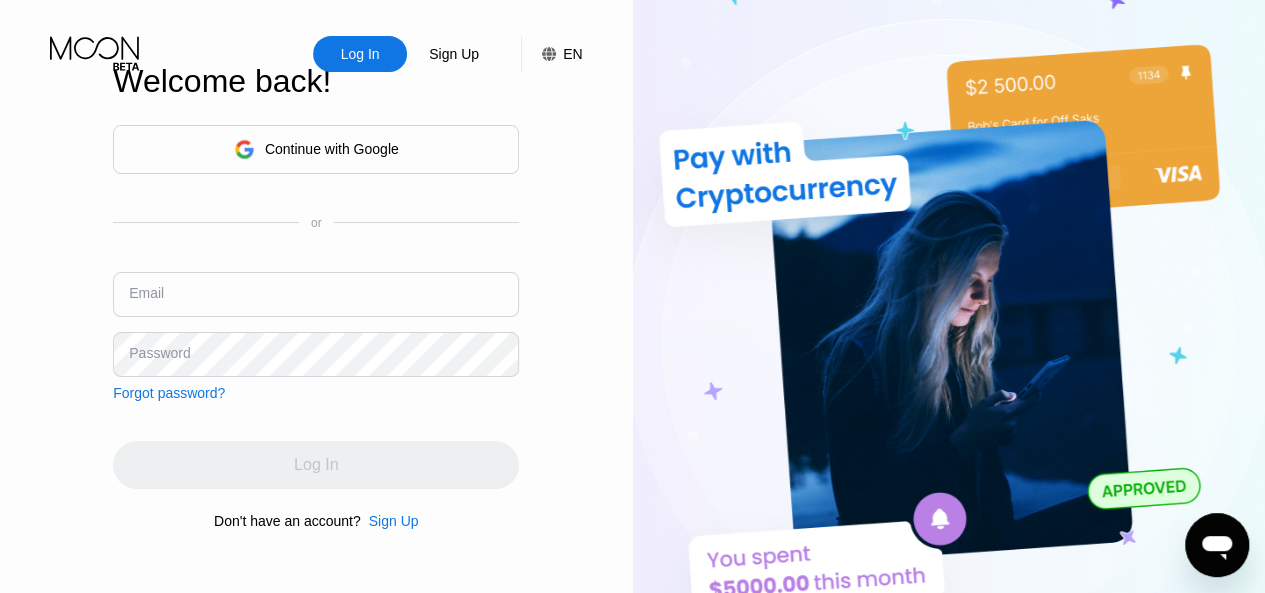 click at bounding box center [316, 294] 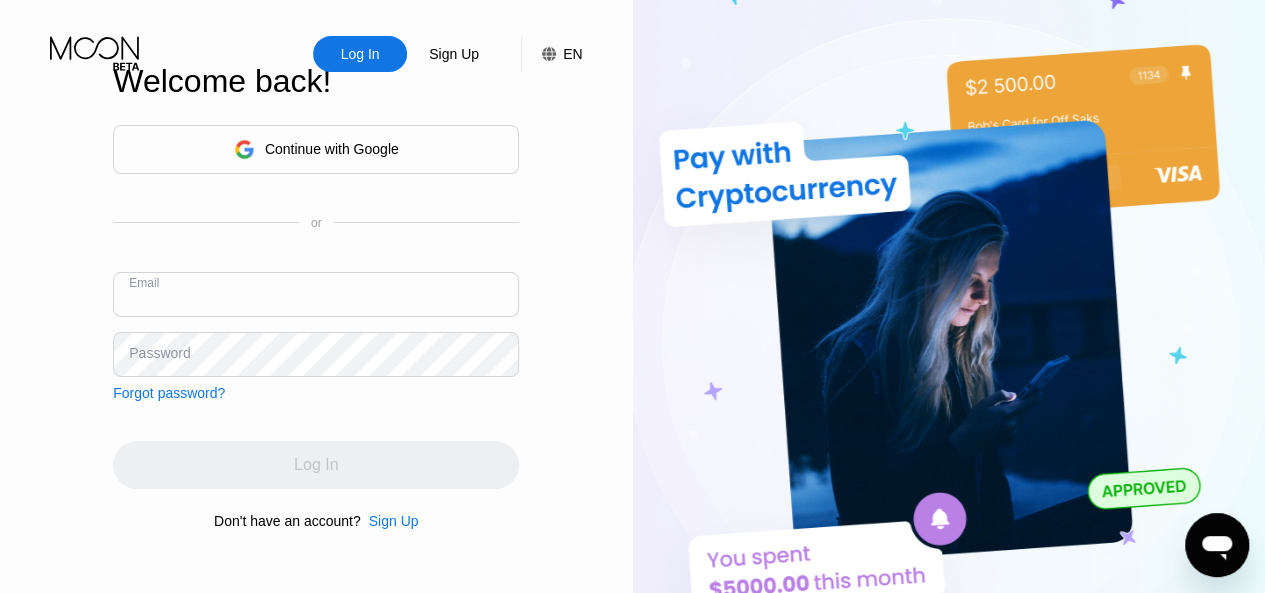 type on "[USERNAME]" 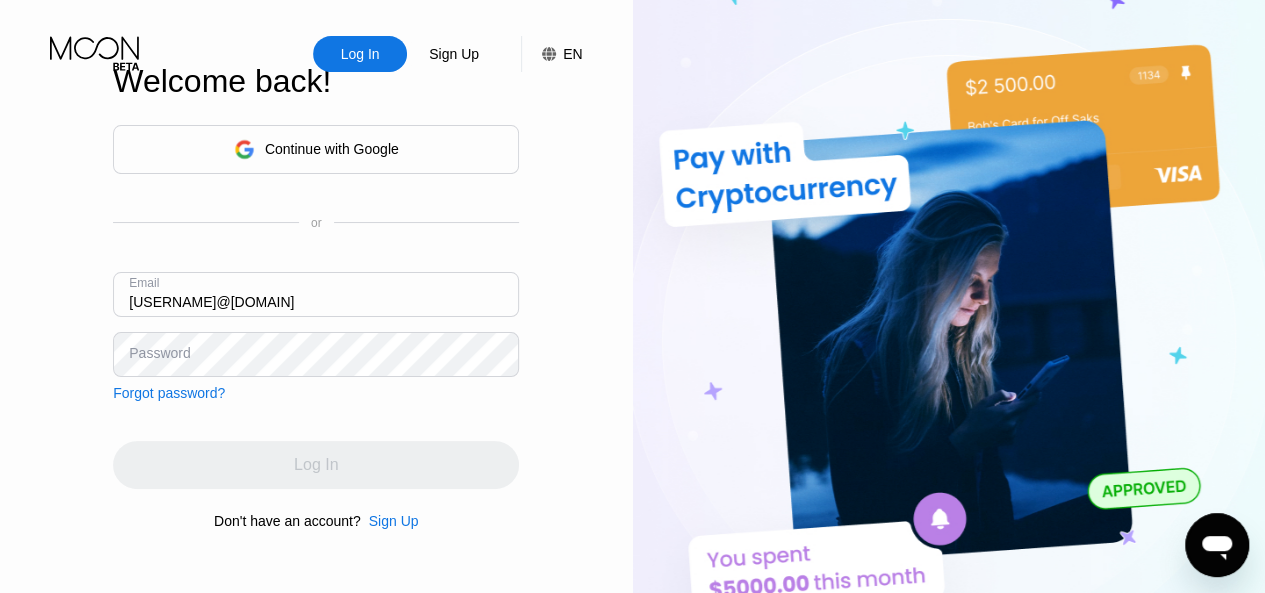 type on "[USERNAME]@[DOMAIN]" 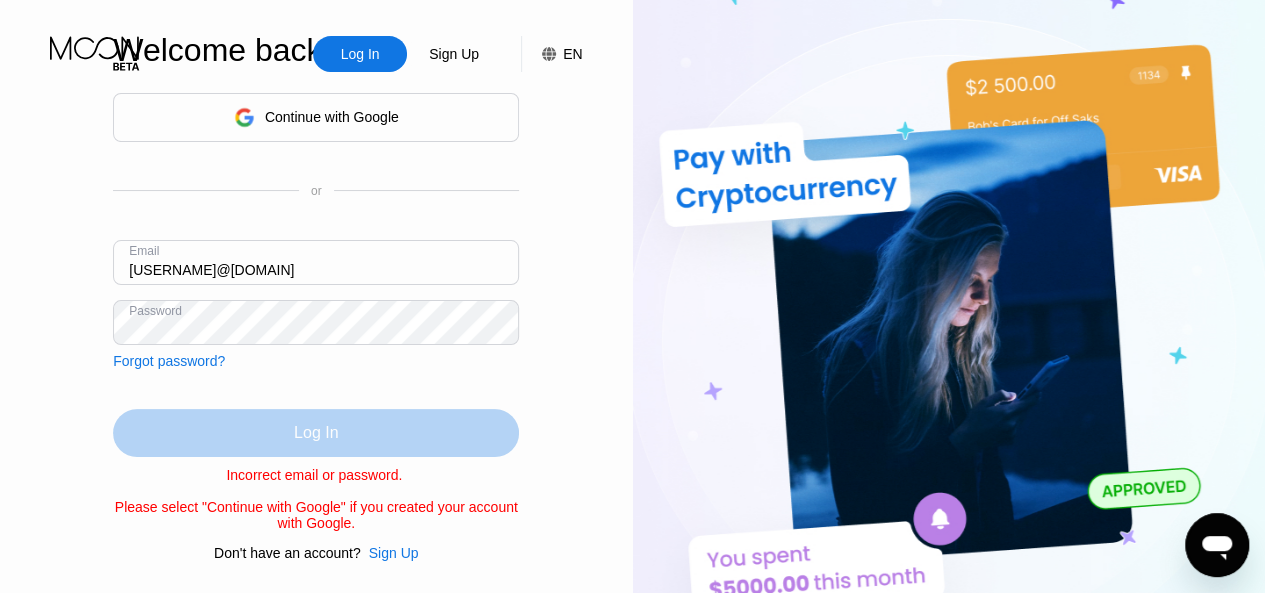 click on "Log In" at bounding box center [316, 433] 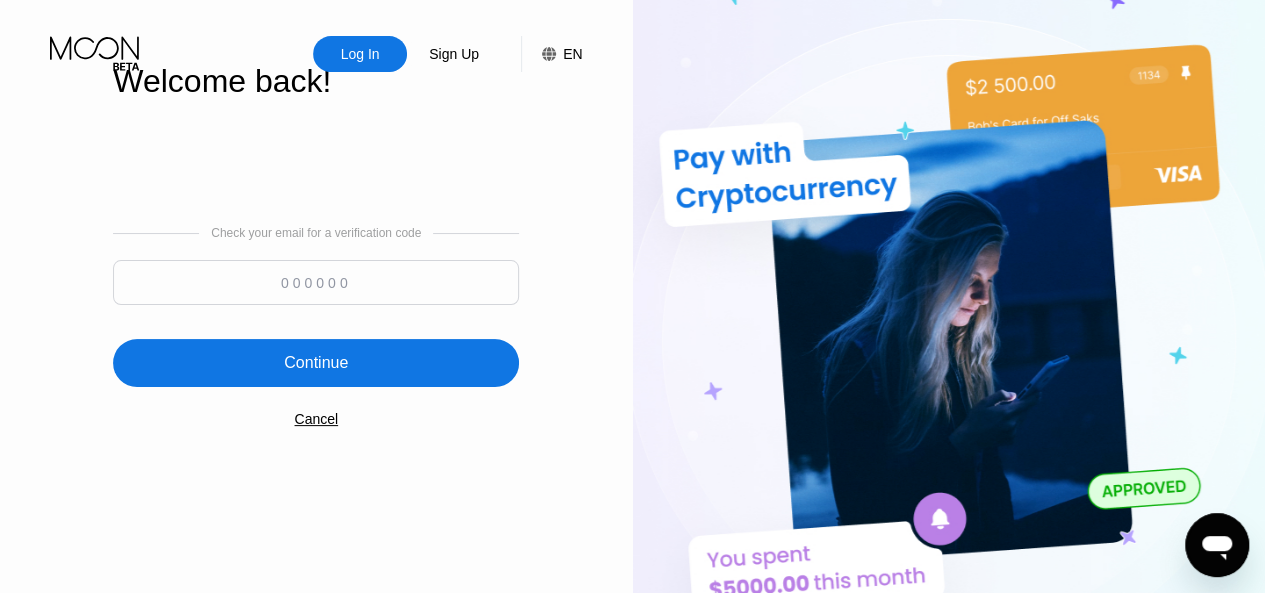 click at bounding box center (316, 282) 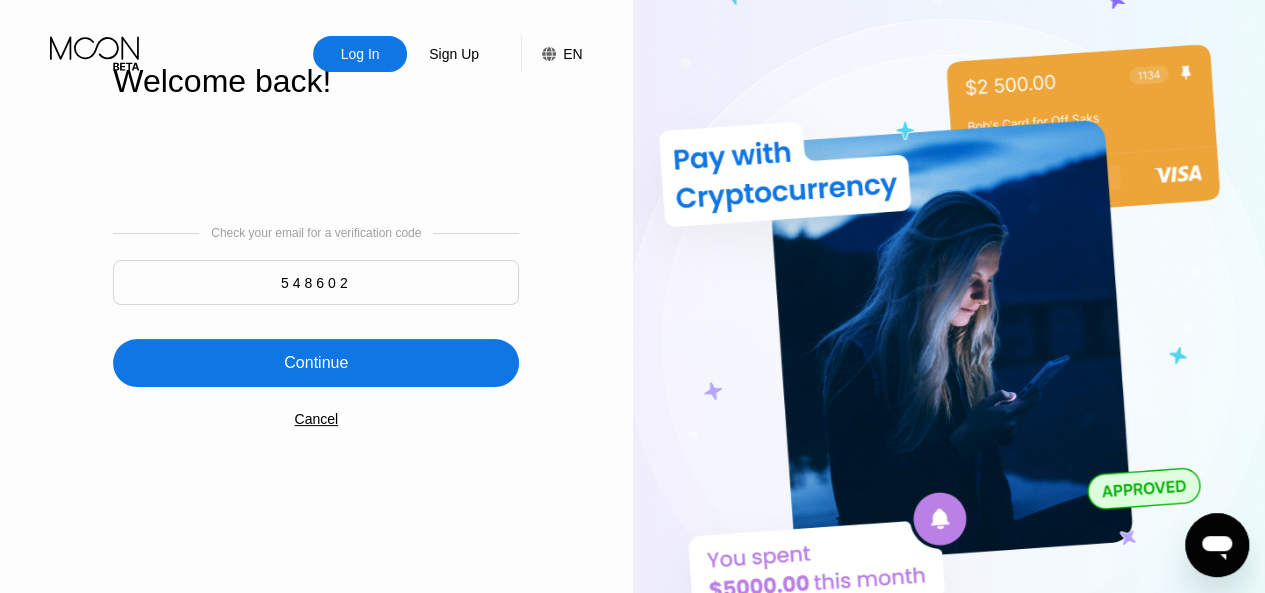 type on "548602" 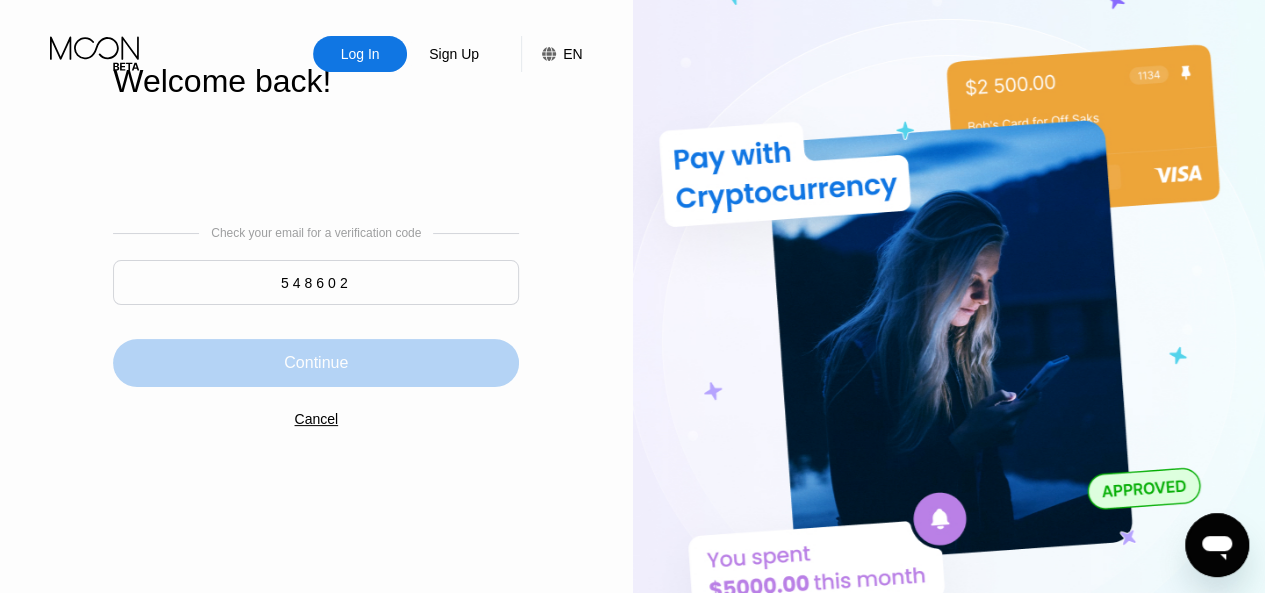click on "Continue" at bounding box center (316, 363) 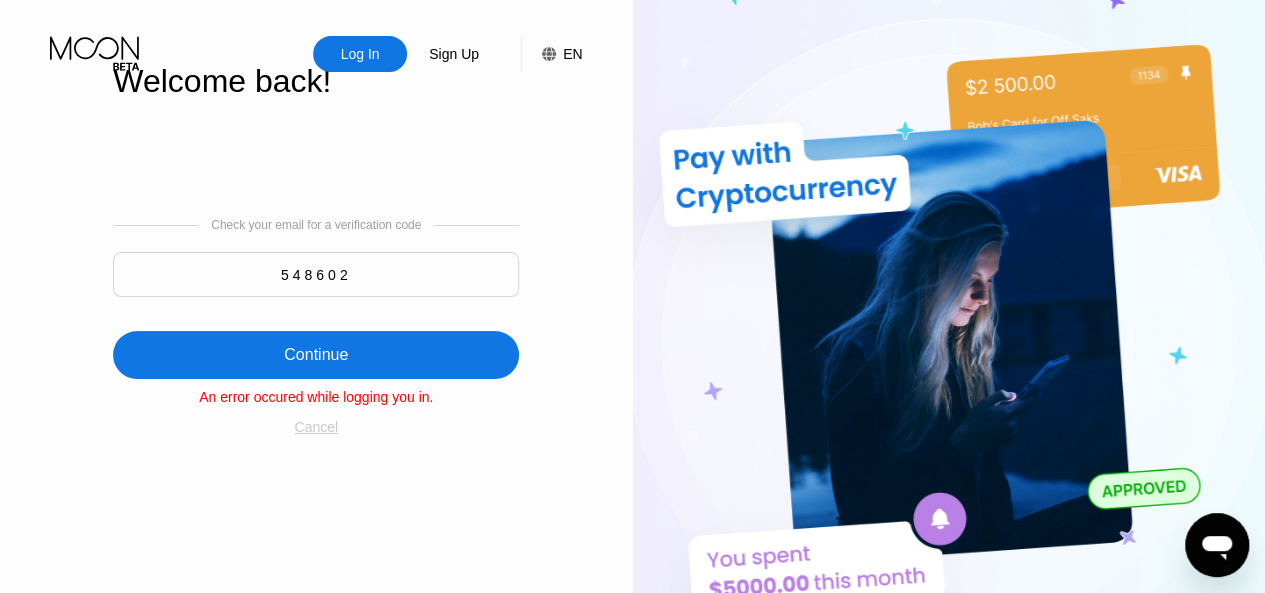 click on "Cancel" at bounding box center (316, 427) 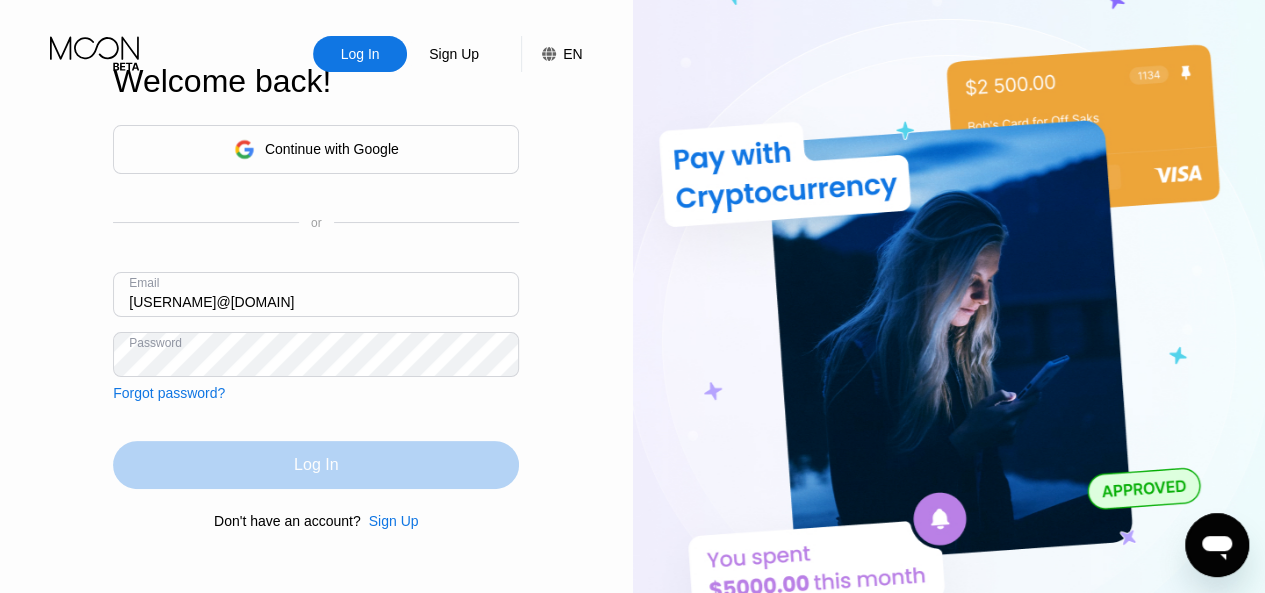 click on "Log In" at bounding box center [316, 465] 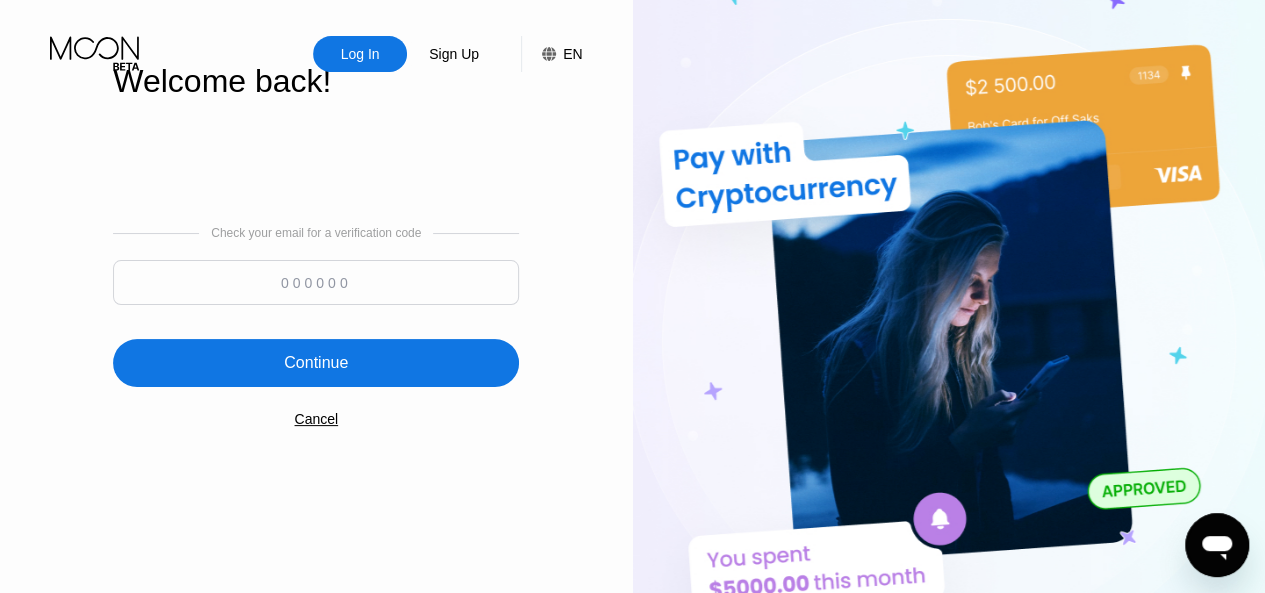 click at bounding box center [316, 282] 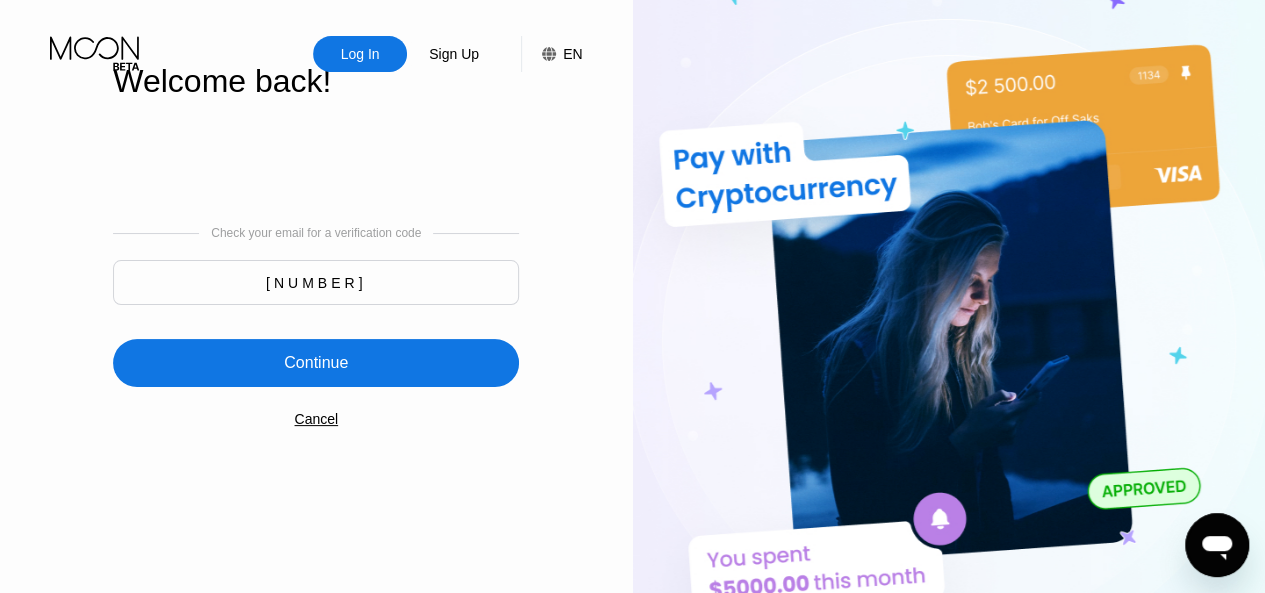 type on "833775" 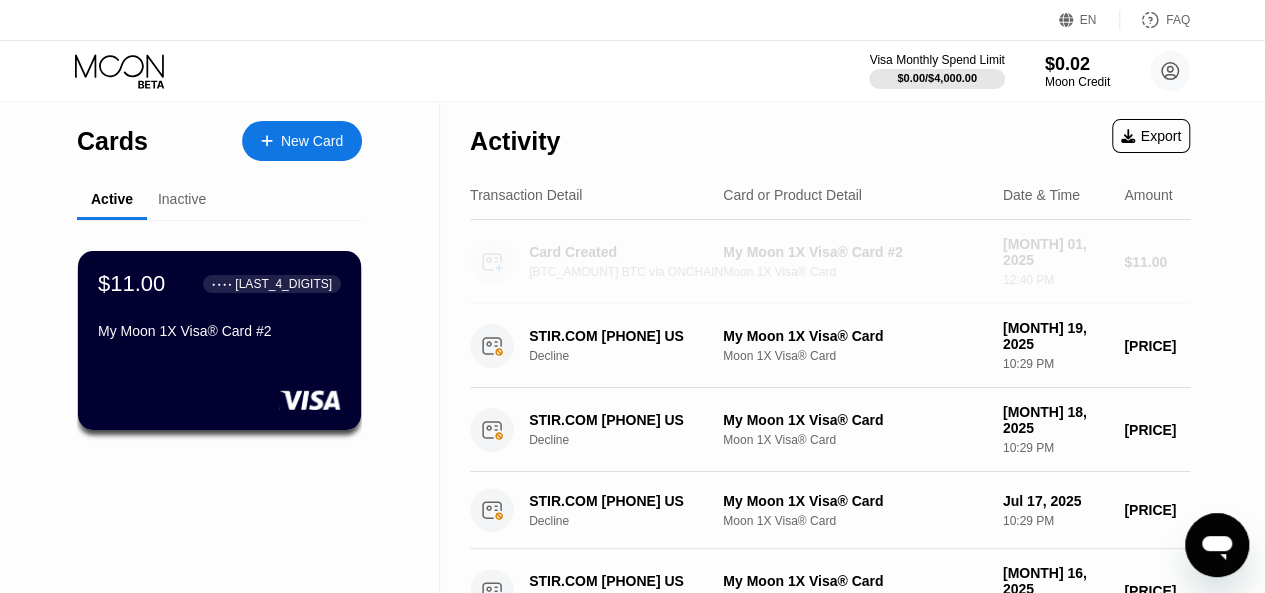 click on "Moon 1X Visa® Card" at bounding box center [855, 272] 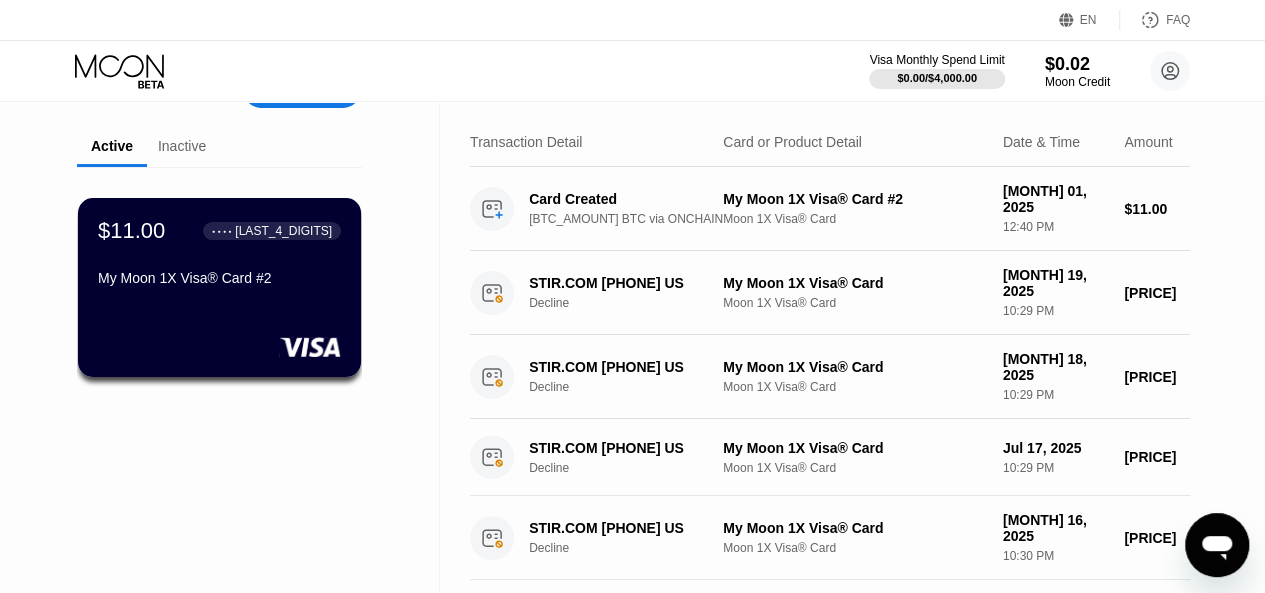 scroll, scrollTop: 0, scrollLeft: 0, axis: both 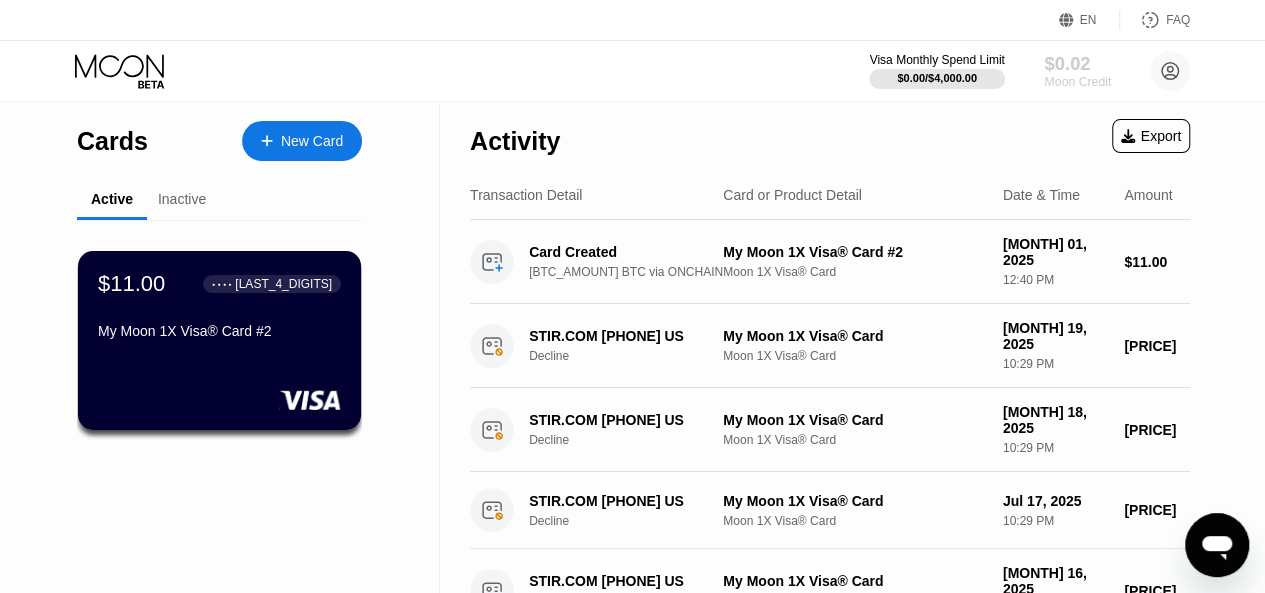 click on "$0.02" at bounding box center [1077, 63] 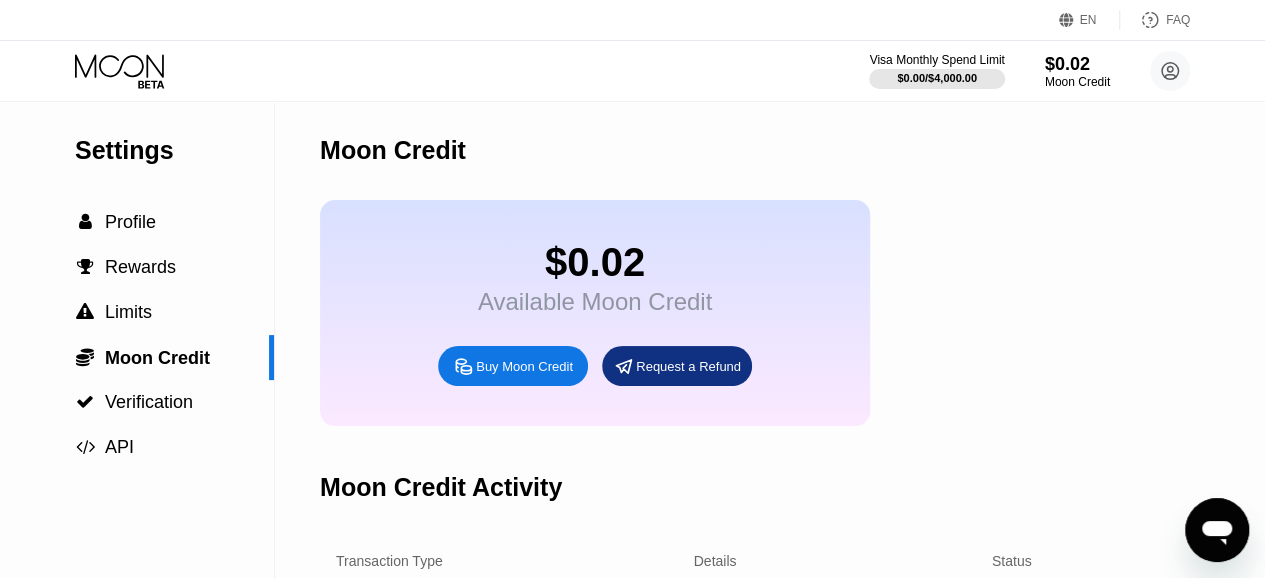 click on "$0.02 Available Moon Credit Buy Moon Credit Request a Refund" at bounding box center (842, 313) 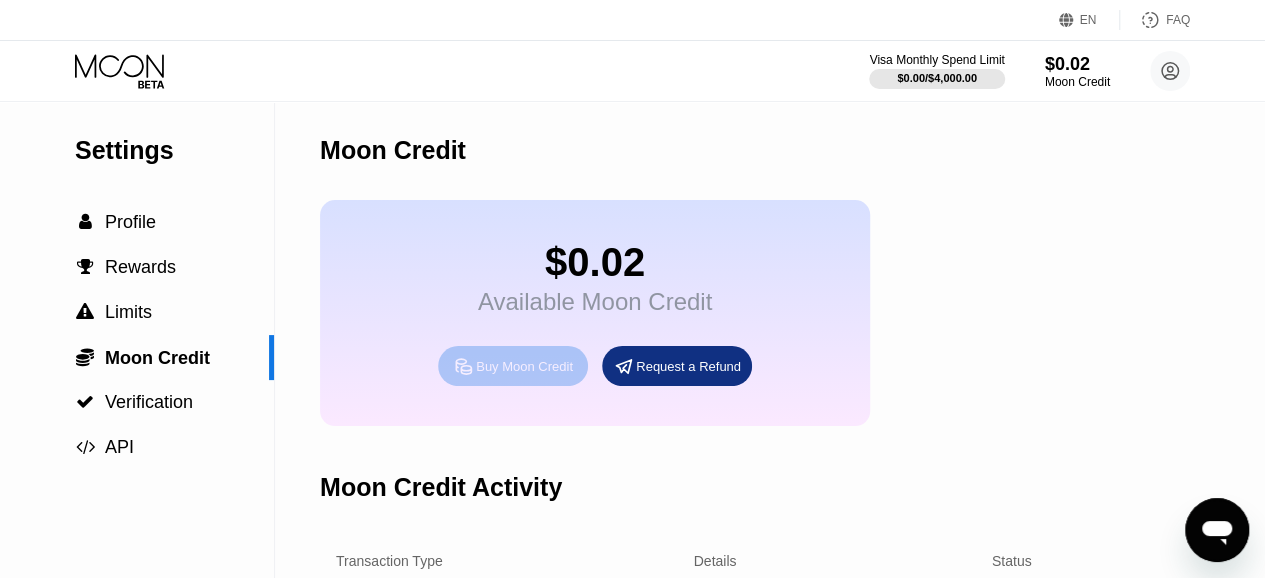 click on "Buy Moon Credit" at bounding box center [524, 366] 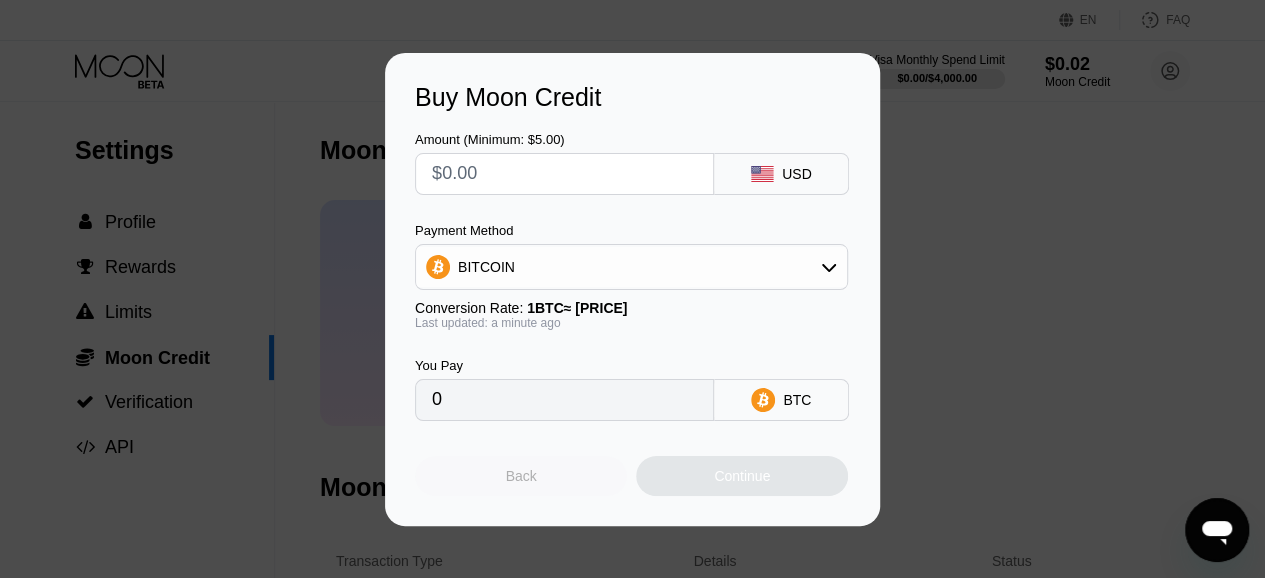 click on "Back" at bounding box center [521, 476] 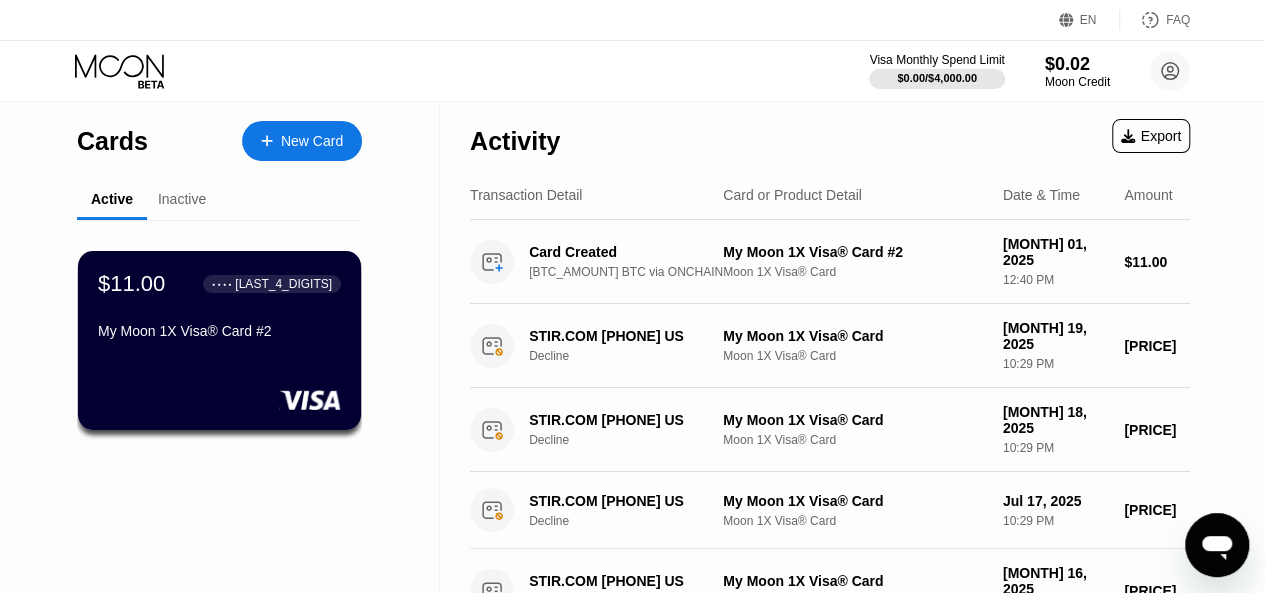 click on "Export" at bounding box center (1151, 136) 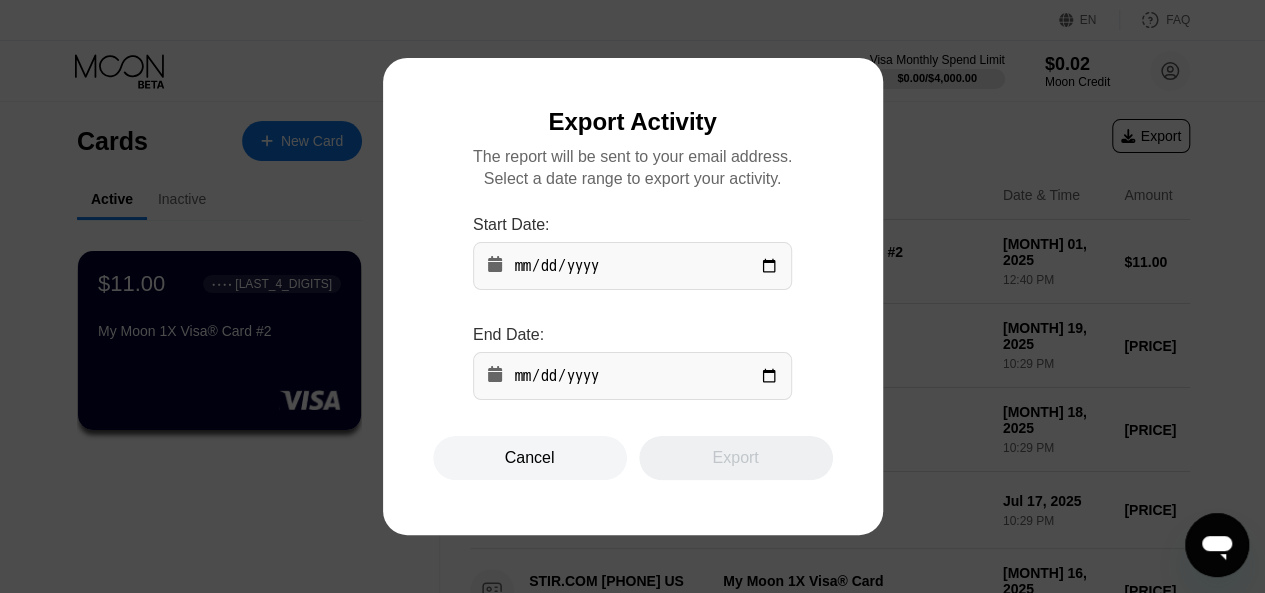 click at bounding box center (640, 296) 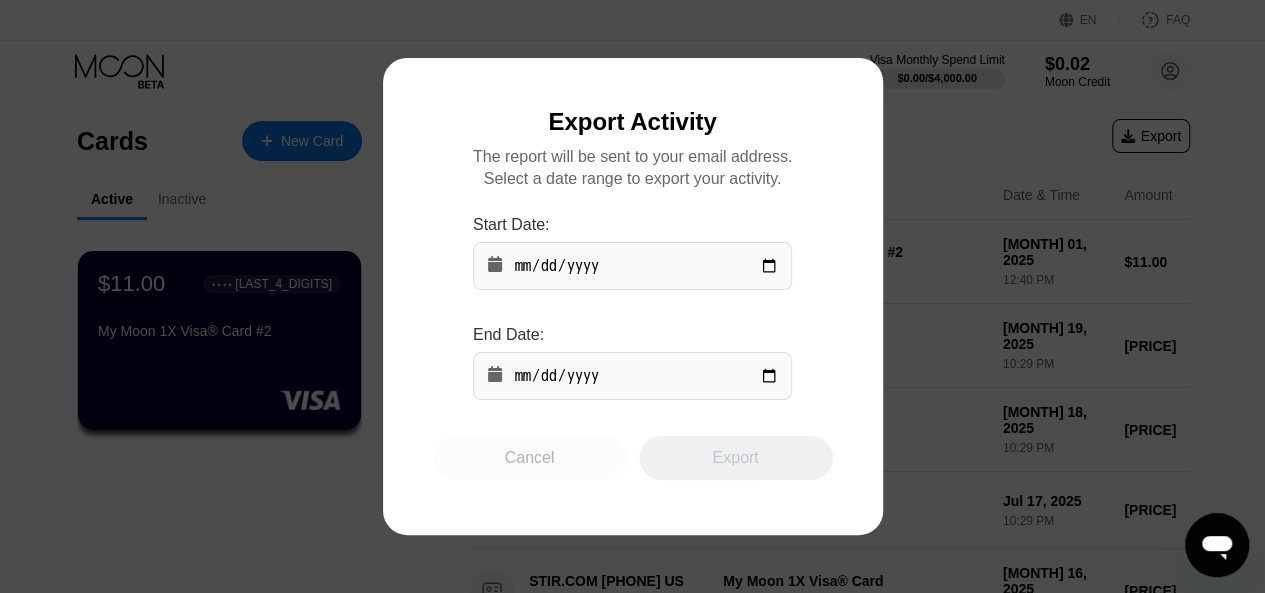 click on "Cancel" at bounding box center (530, 458) 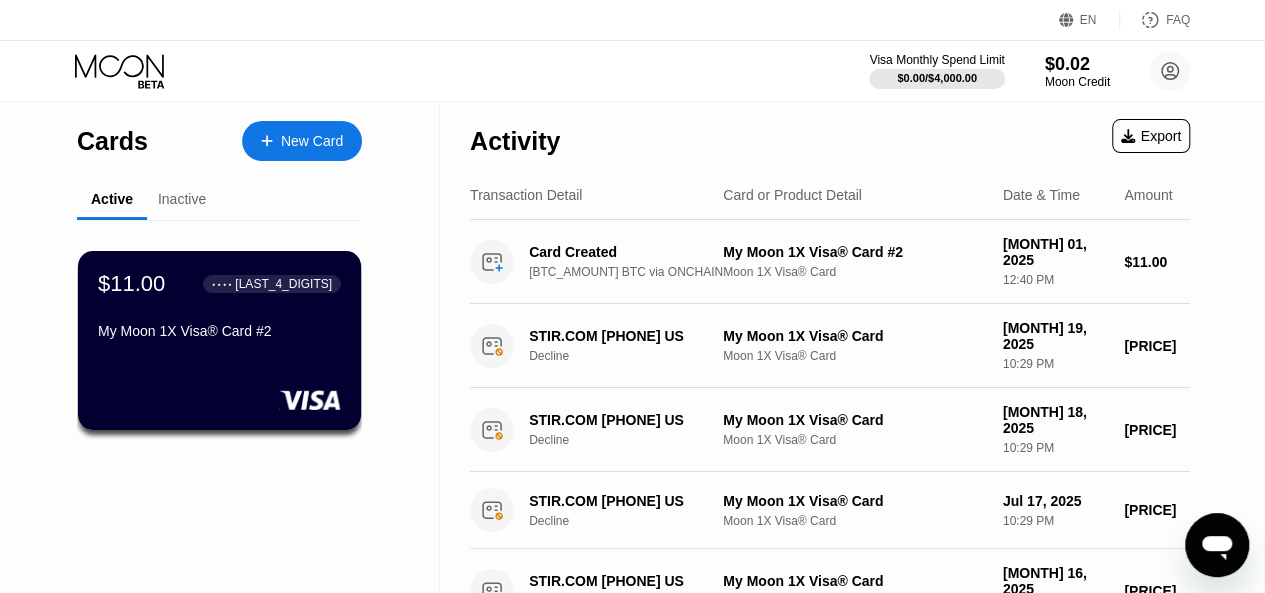 click on "Export" at bounding box center [1151, 136] 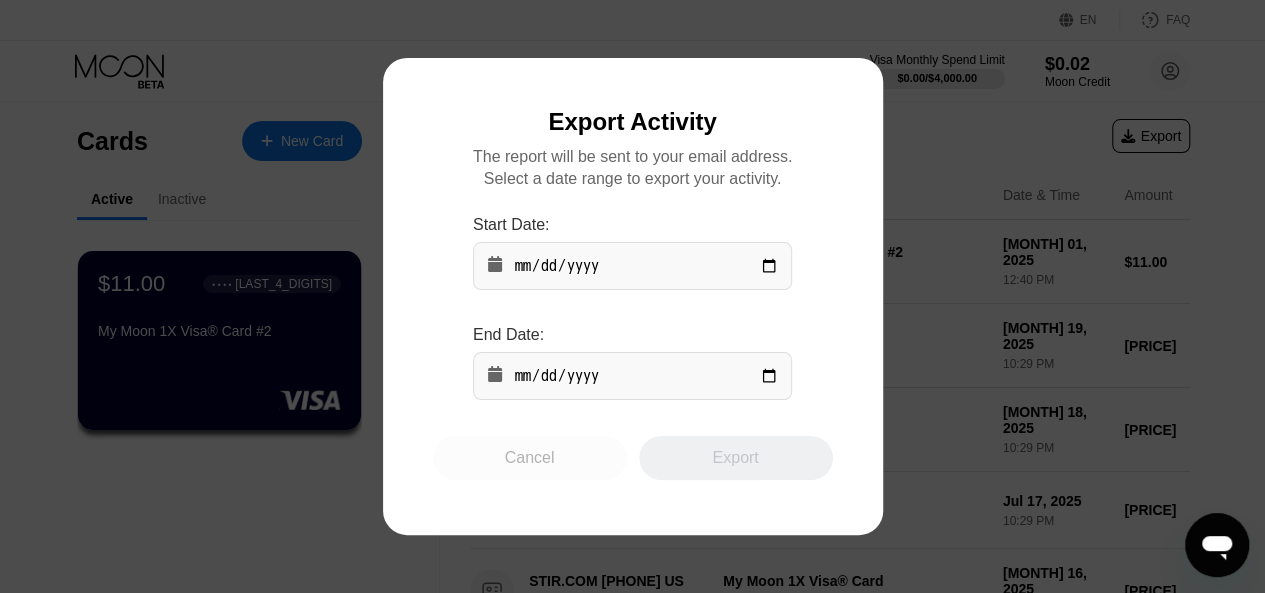 click on "Cancel" at bounding box center [530, 458] 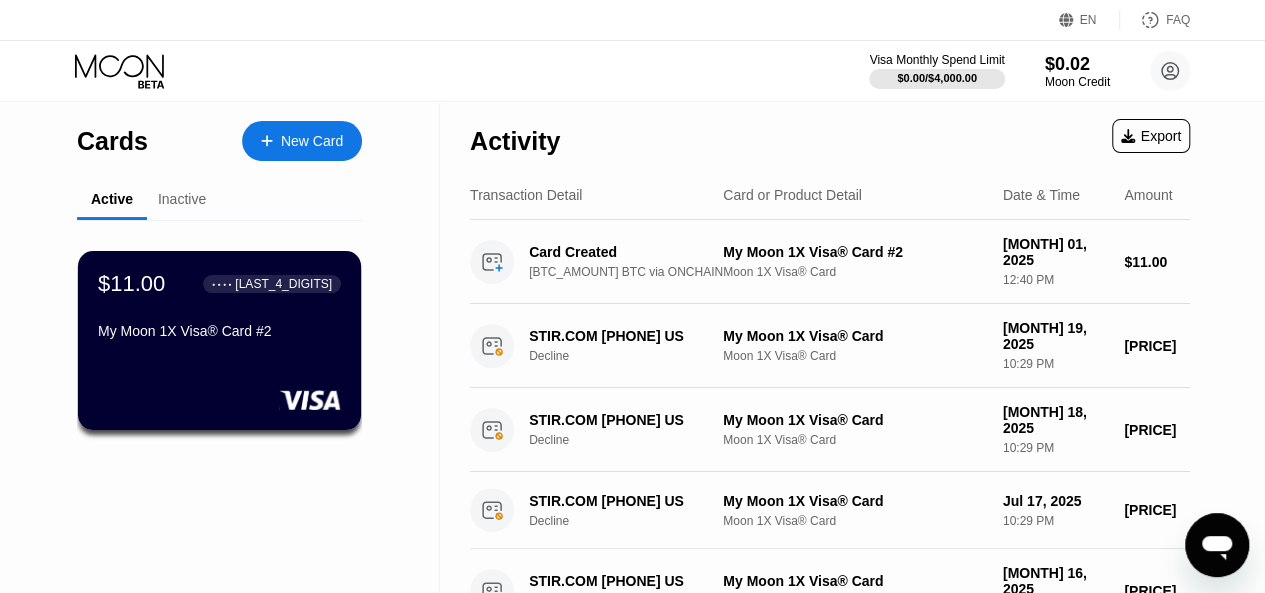 click on "Inactive" at bounding box center (182, 199) 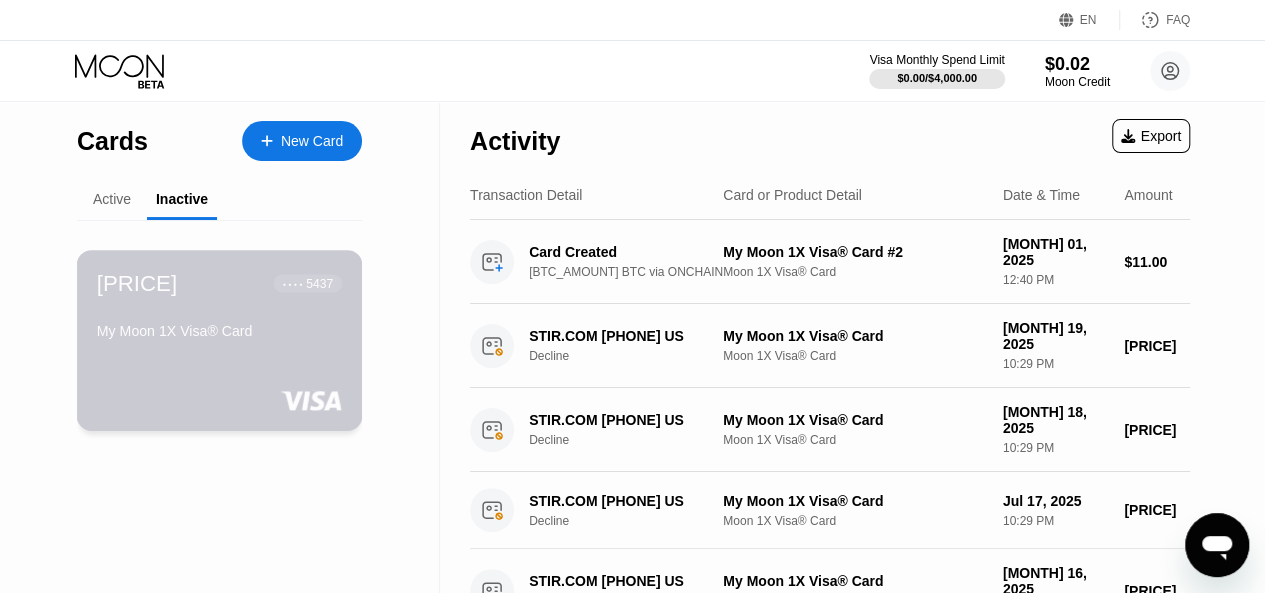 click on "My Moon 1X Visa® Card" at bounding box center (219, 331) 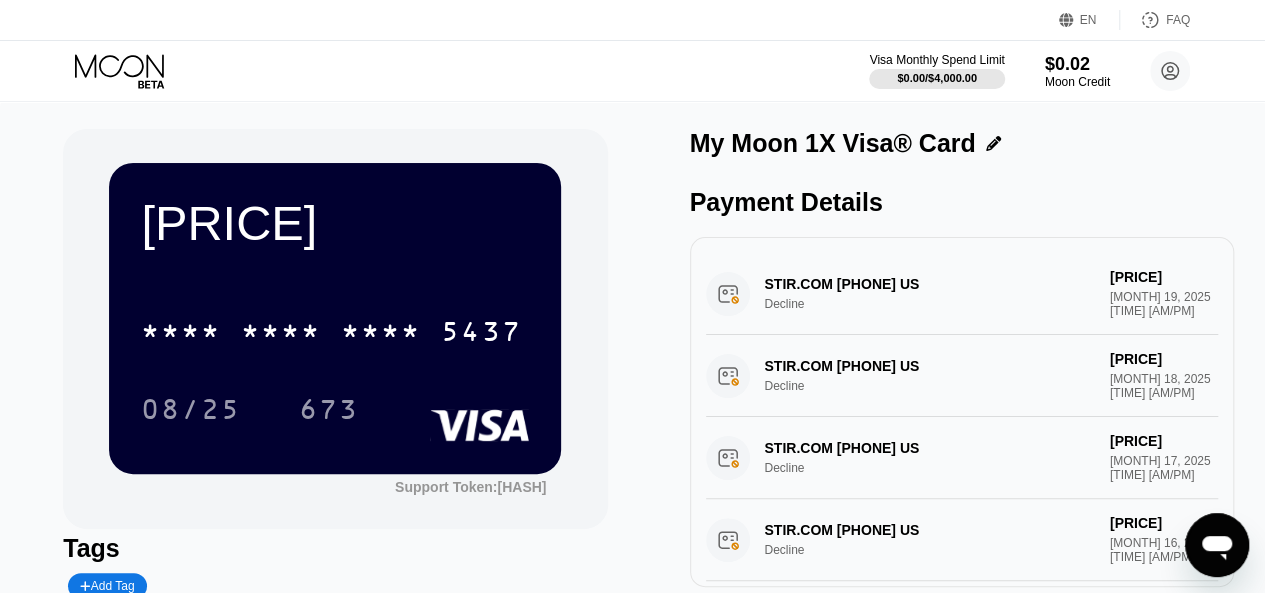 scroll, scrollTop: 0, scrollLeft: 0, axis: both 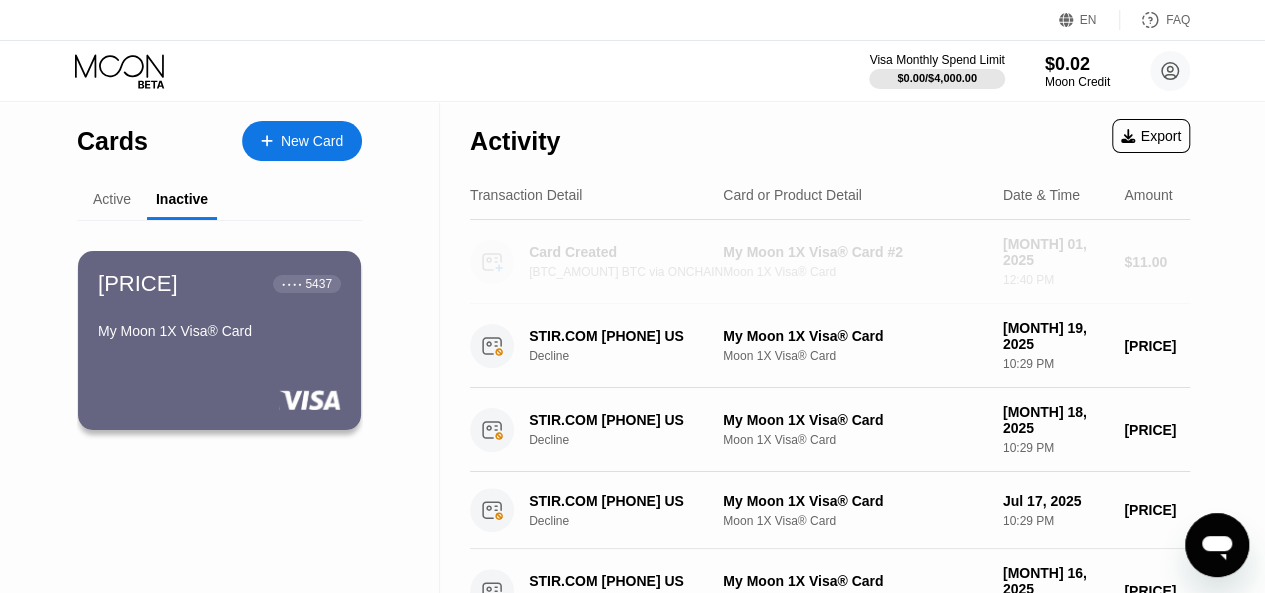 click on "My Moon 1X Visa® Card #2" at bounding box center (855, 252) 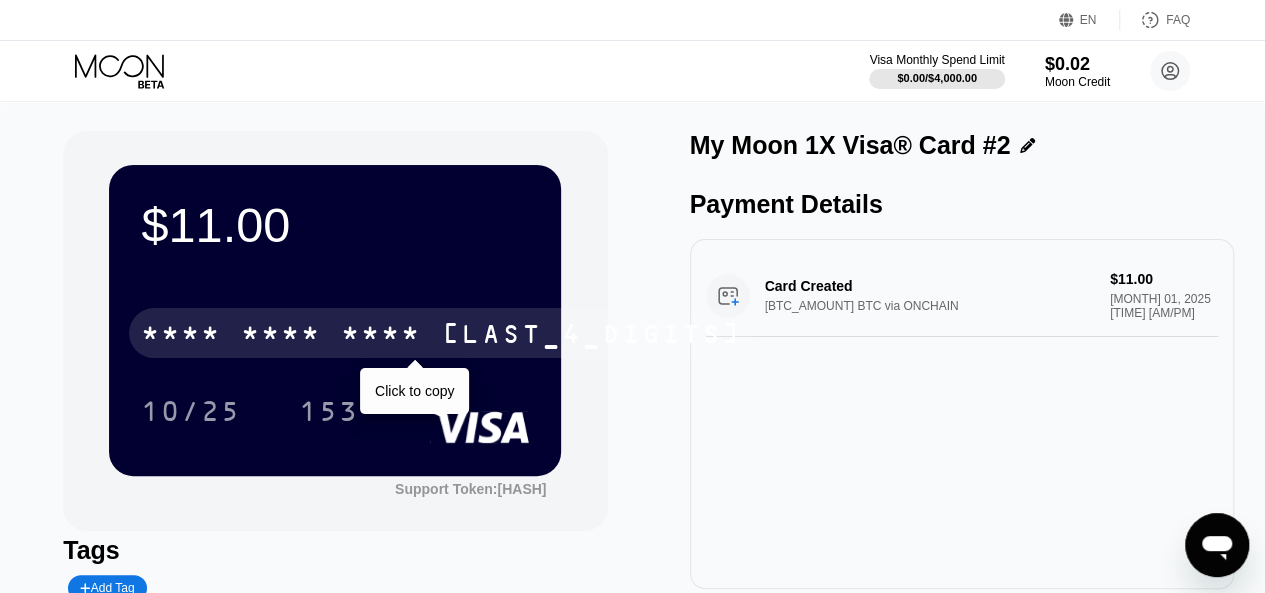 click on "6566" at bounding box center (591, 336) 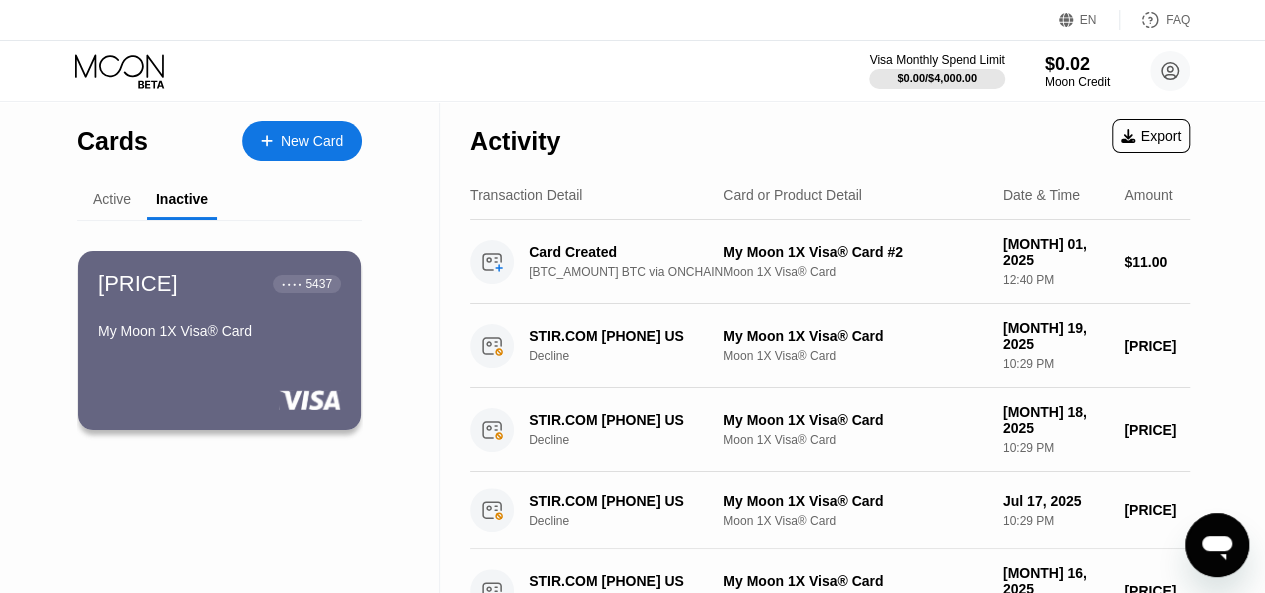 click on "Active" at bounding box center (112, 199) 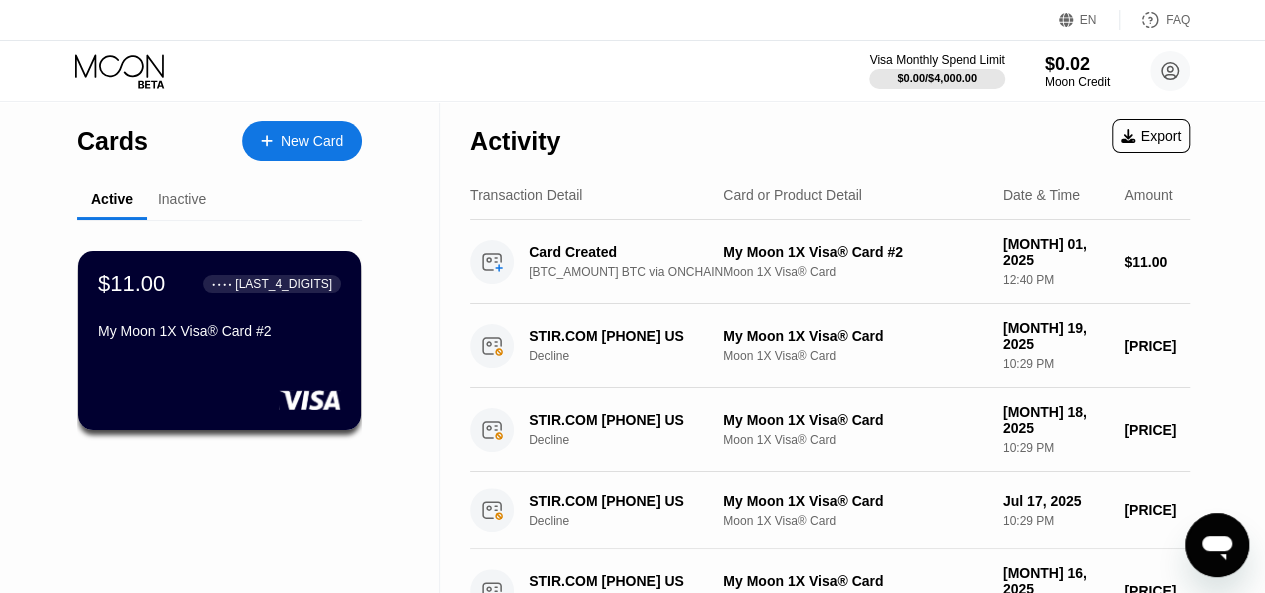 click on "Inactive" at bounding box center [182, 199] 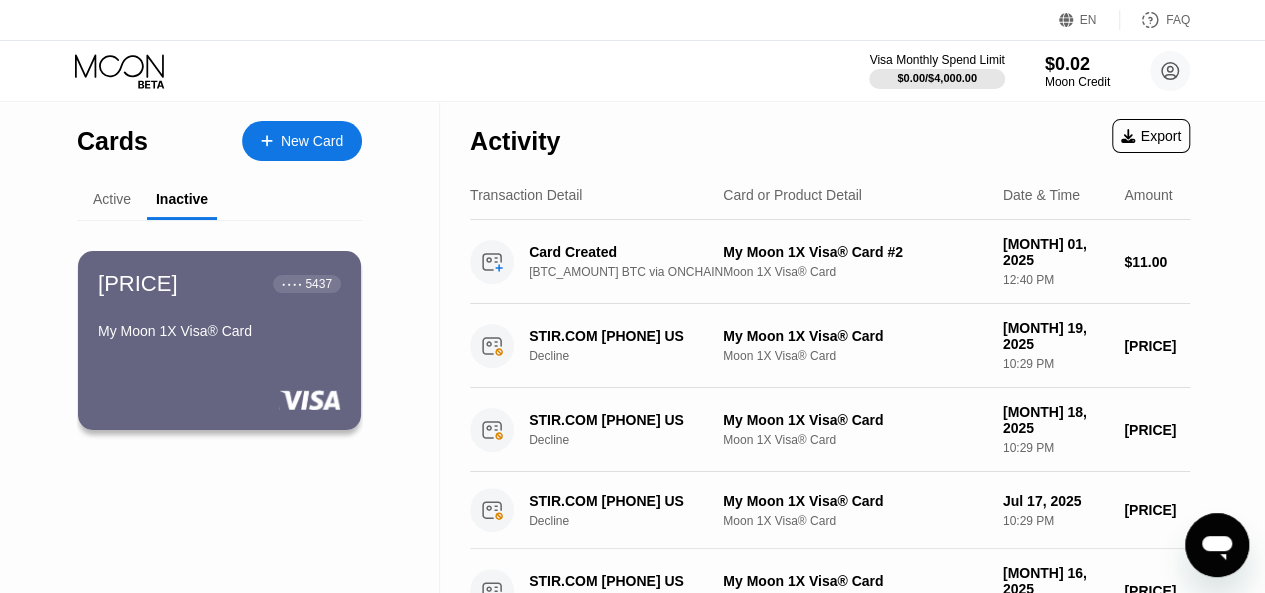 click on "Active" at bounding box center (112, 199) 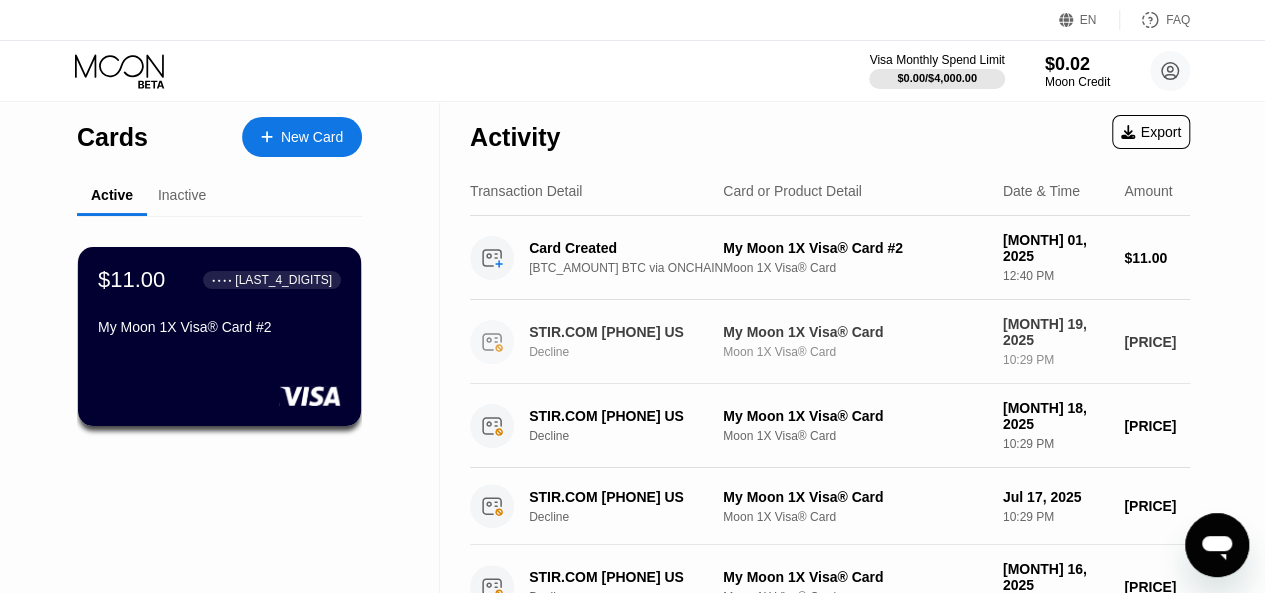 scroll, scrollTop: 0, scrollLeft: 0, axis: both 